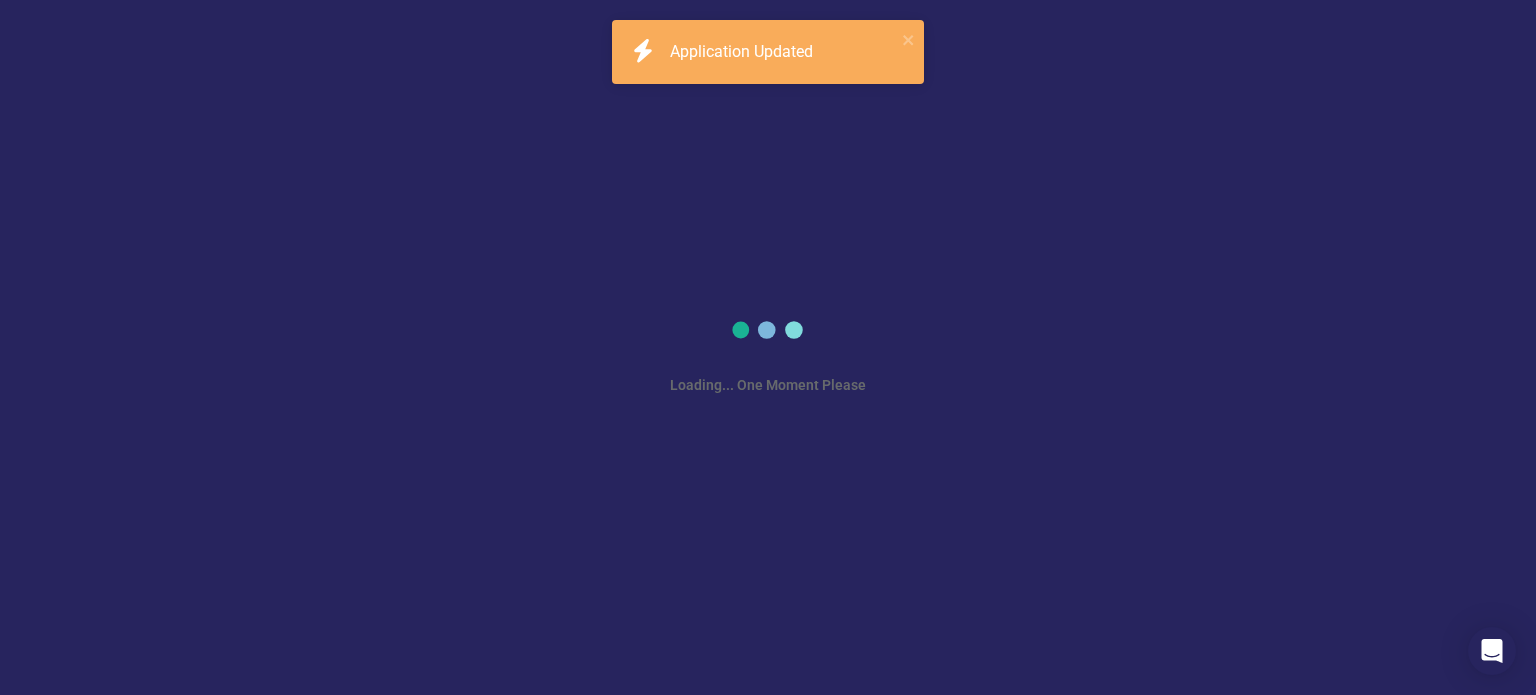 scroll, scrollTop: 0, scrollLeft: 0, axis: both 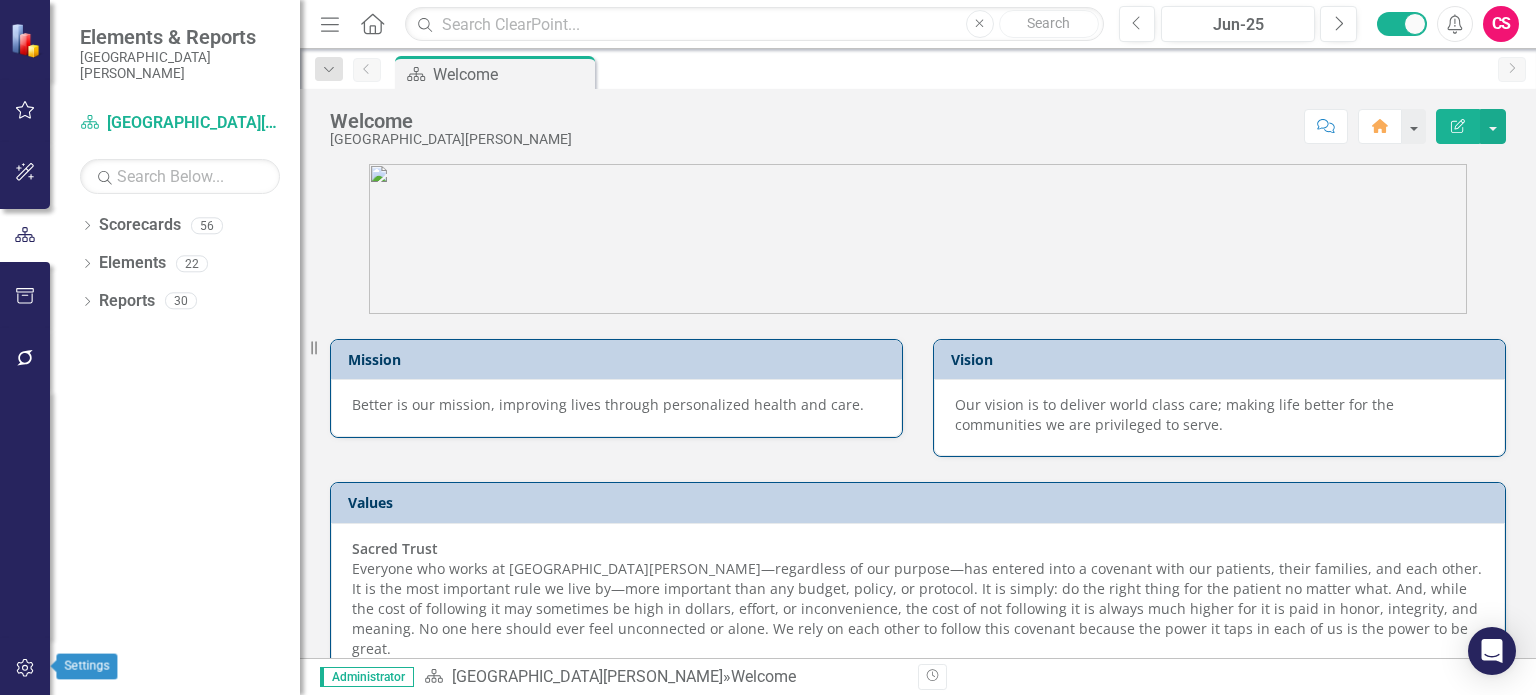 click 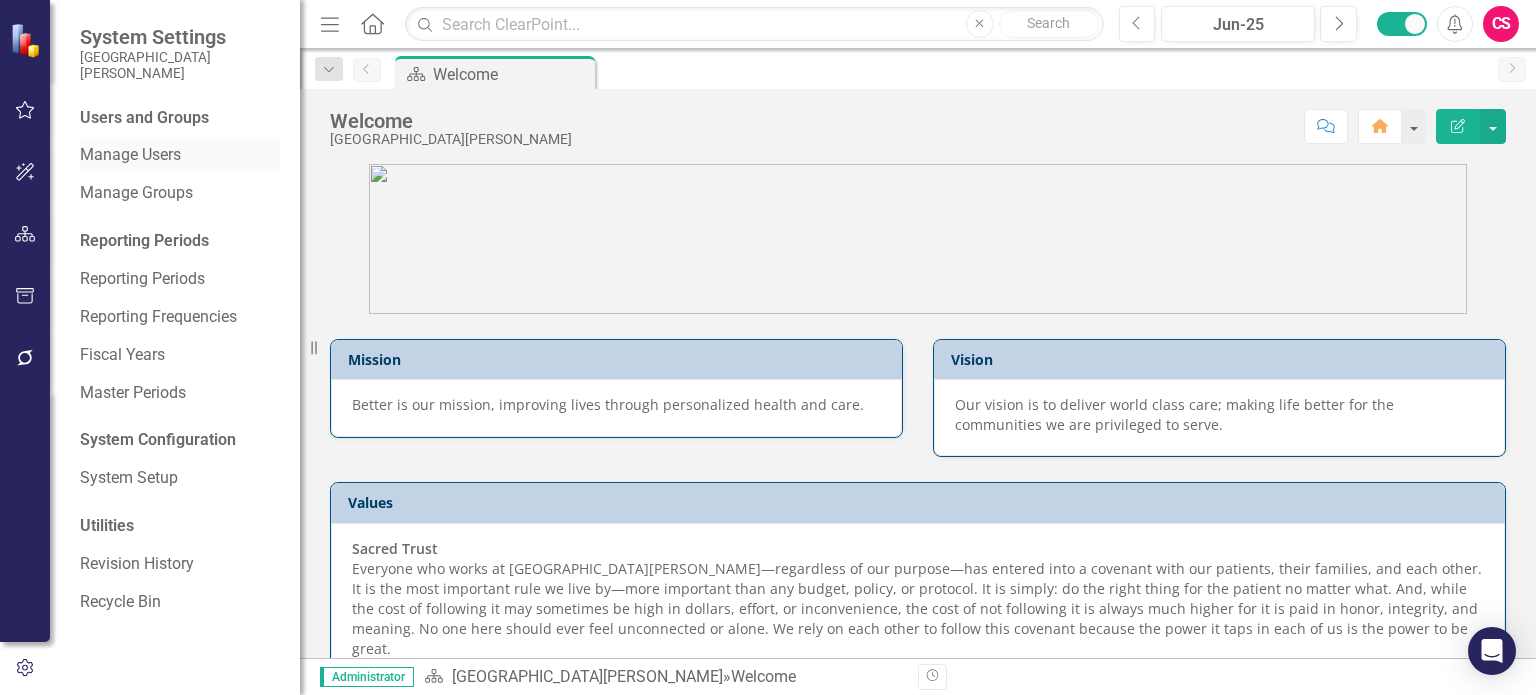 click on "Manage Users" at bounding box center [180, 155] 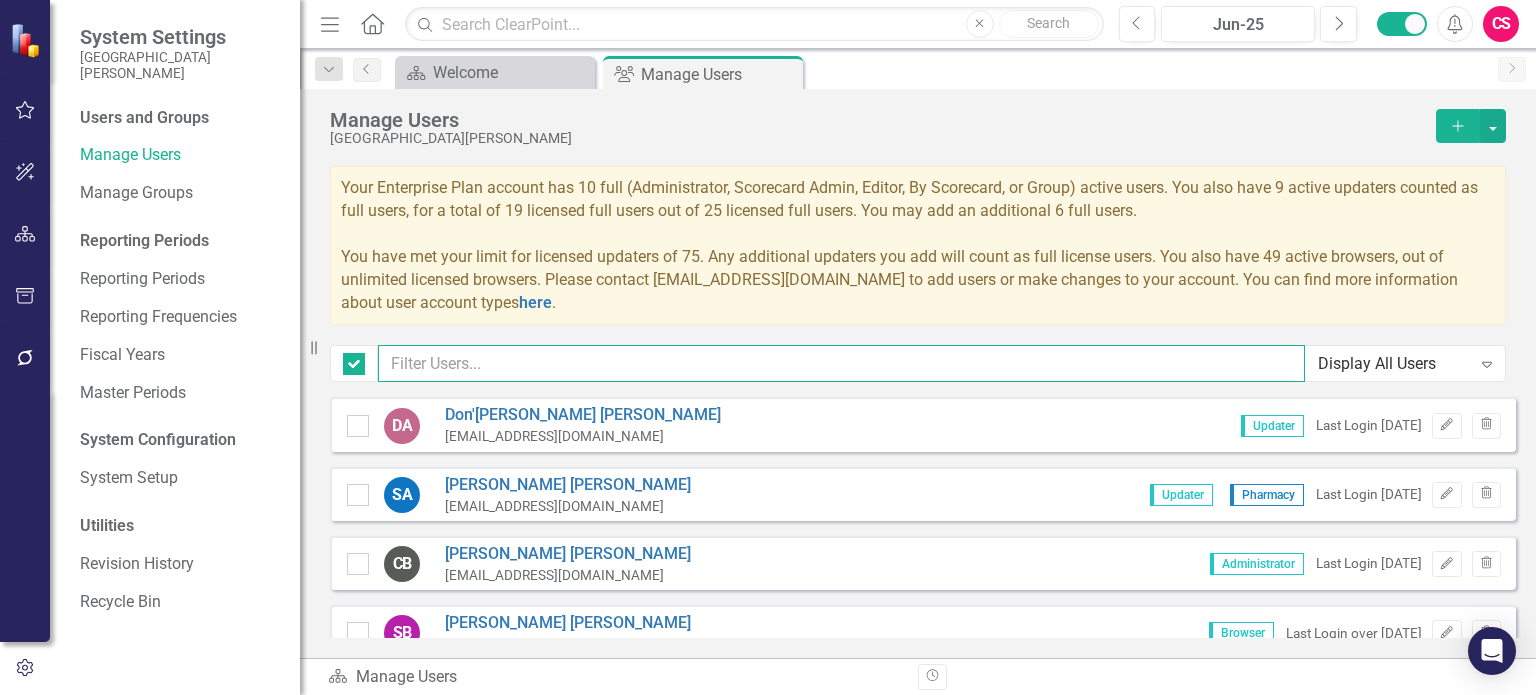 click at bounding box center (841, 363) 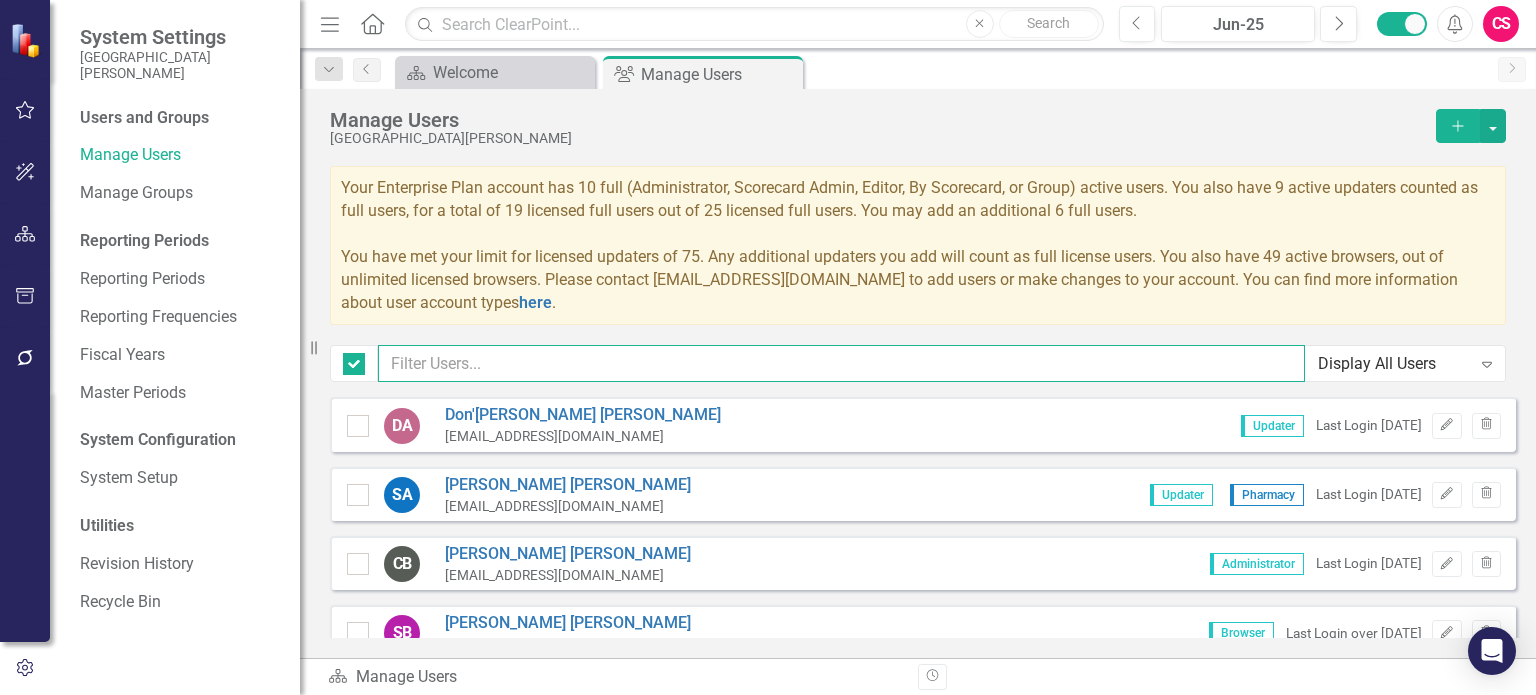 checkbox on "false" 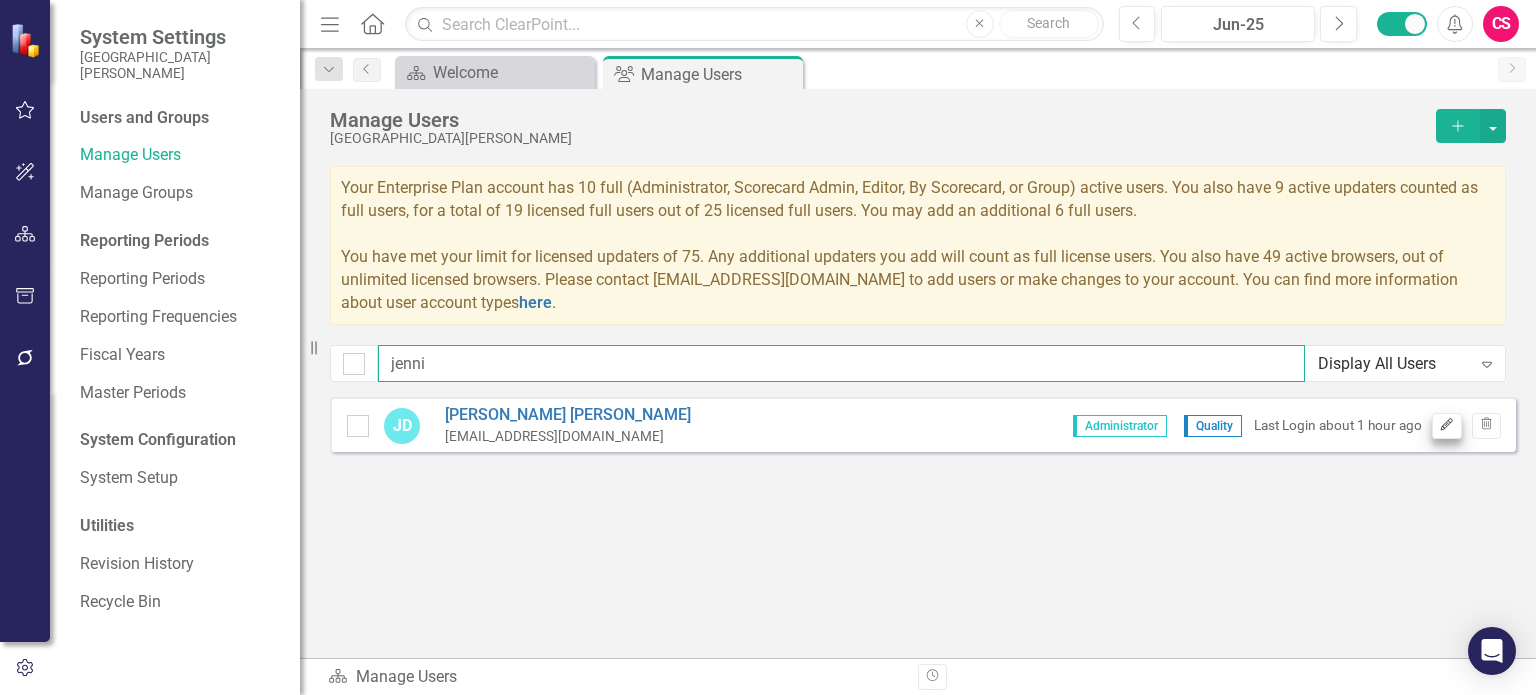 type on "jenni" 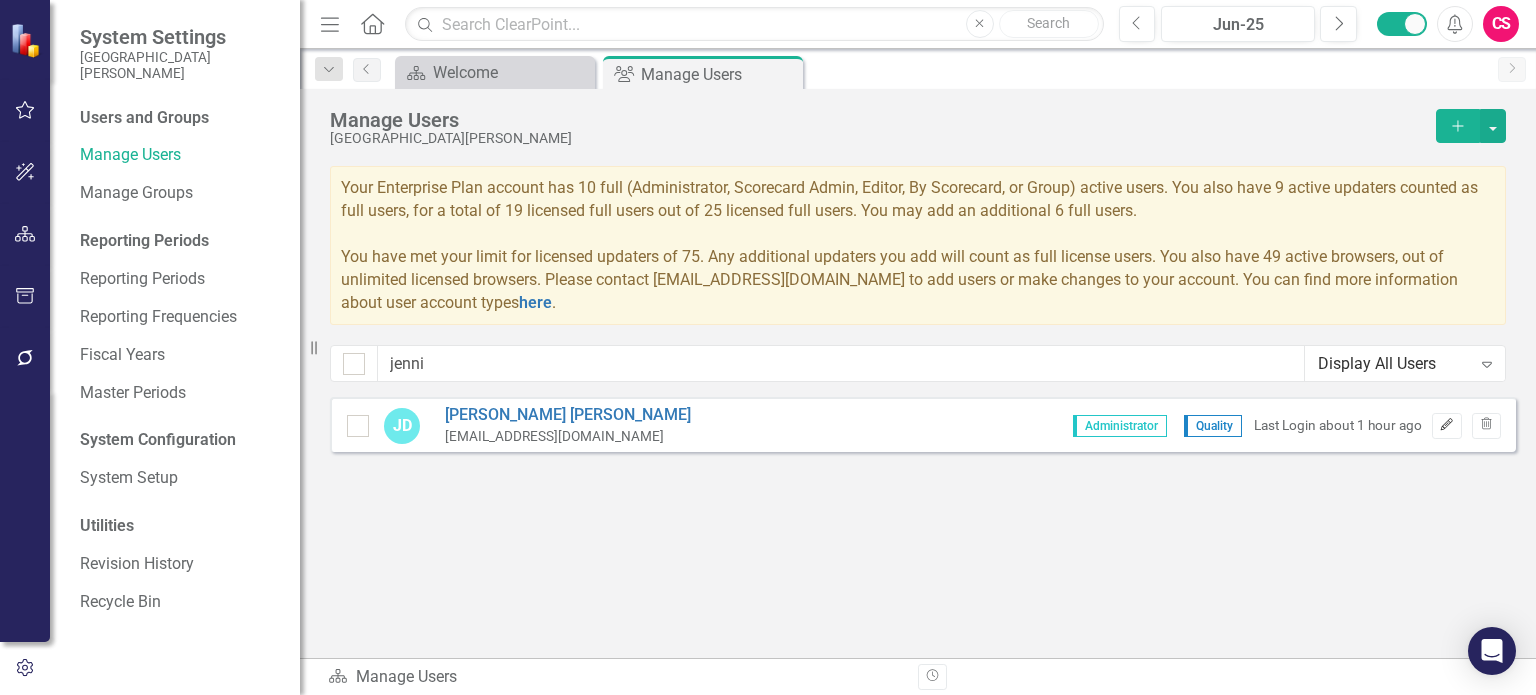 click on "Edit" at bounding box center [1446, 426] 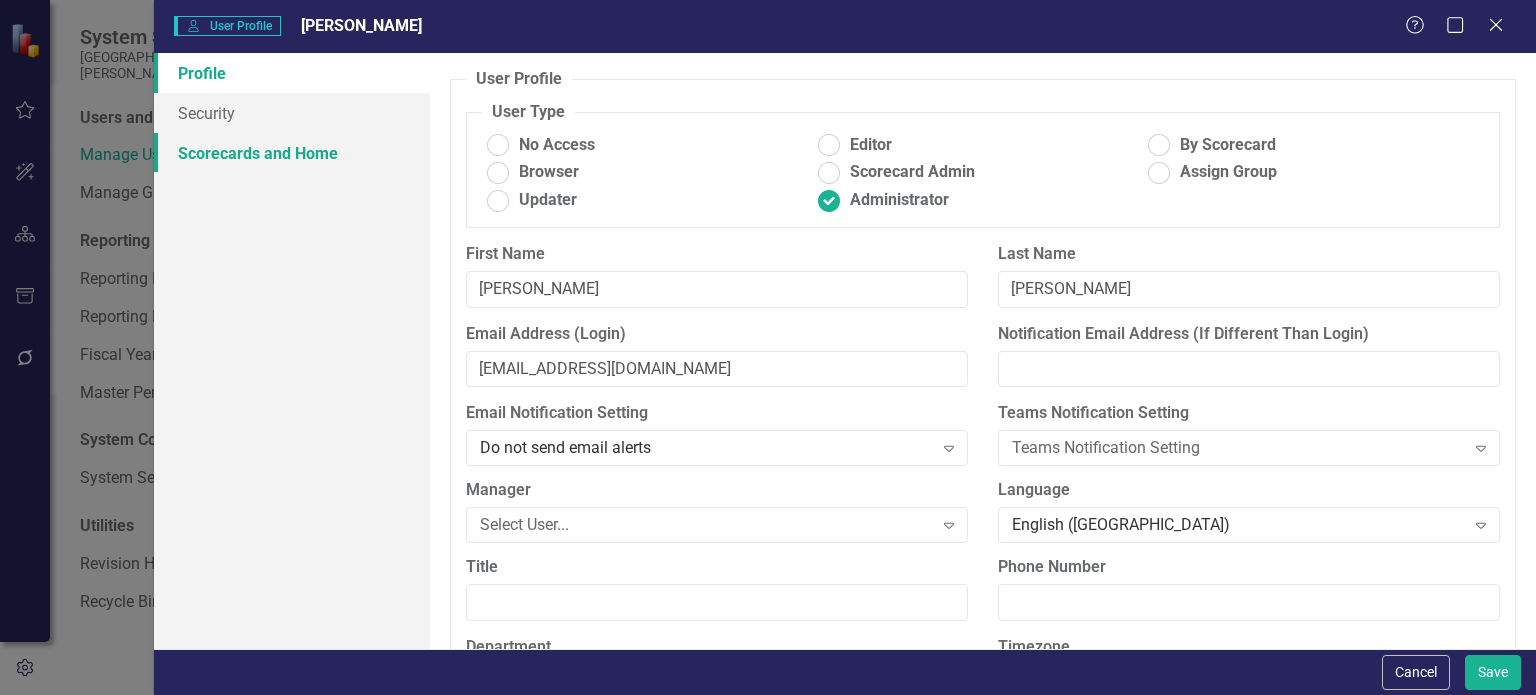 click on "Scorecards and Home" at bounding box center [292, 153] 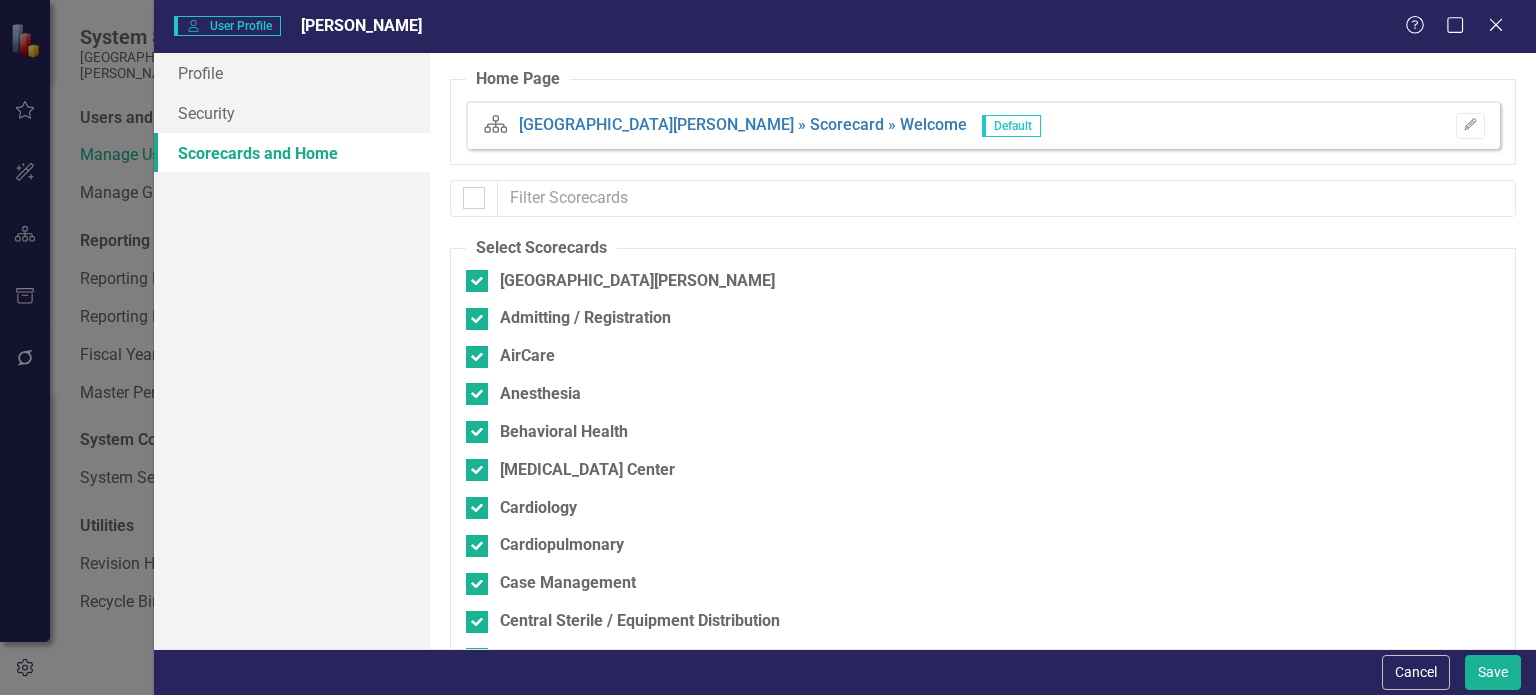 checkbox on "true" 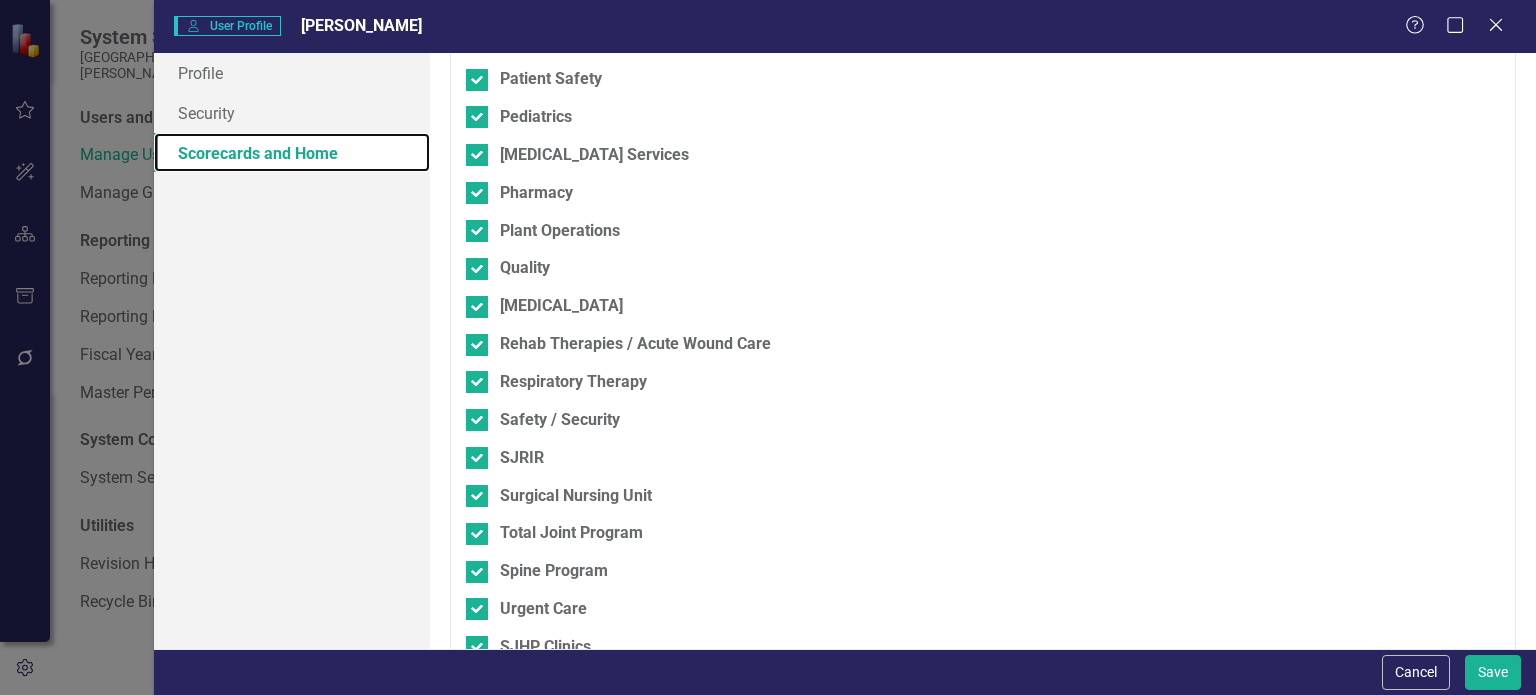 scroll, scrollTop: 1792, scrollLeft: 0, axis: vertical 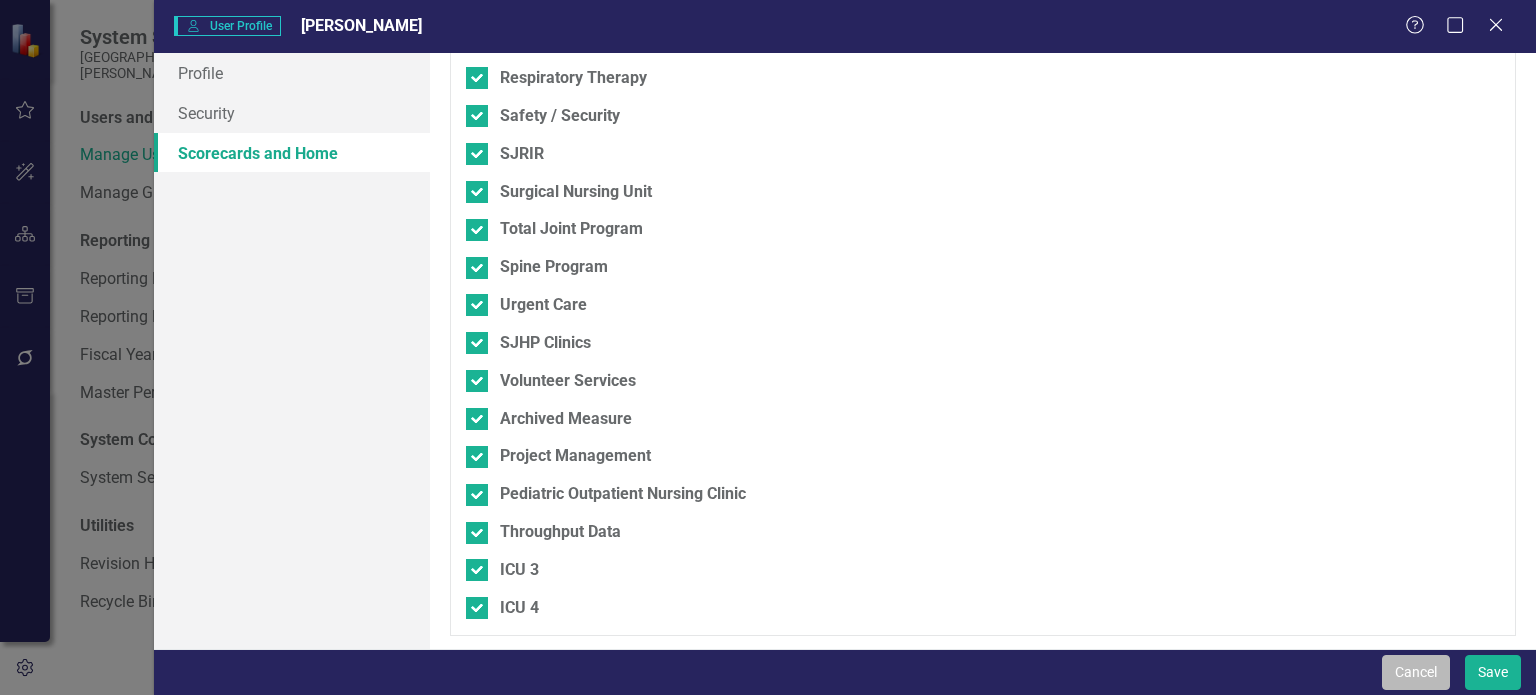 click on "Cancel" at bounding box center [1416, 672] 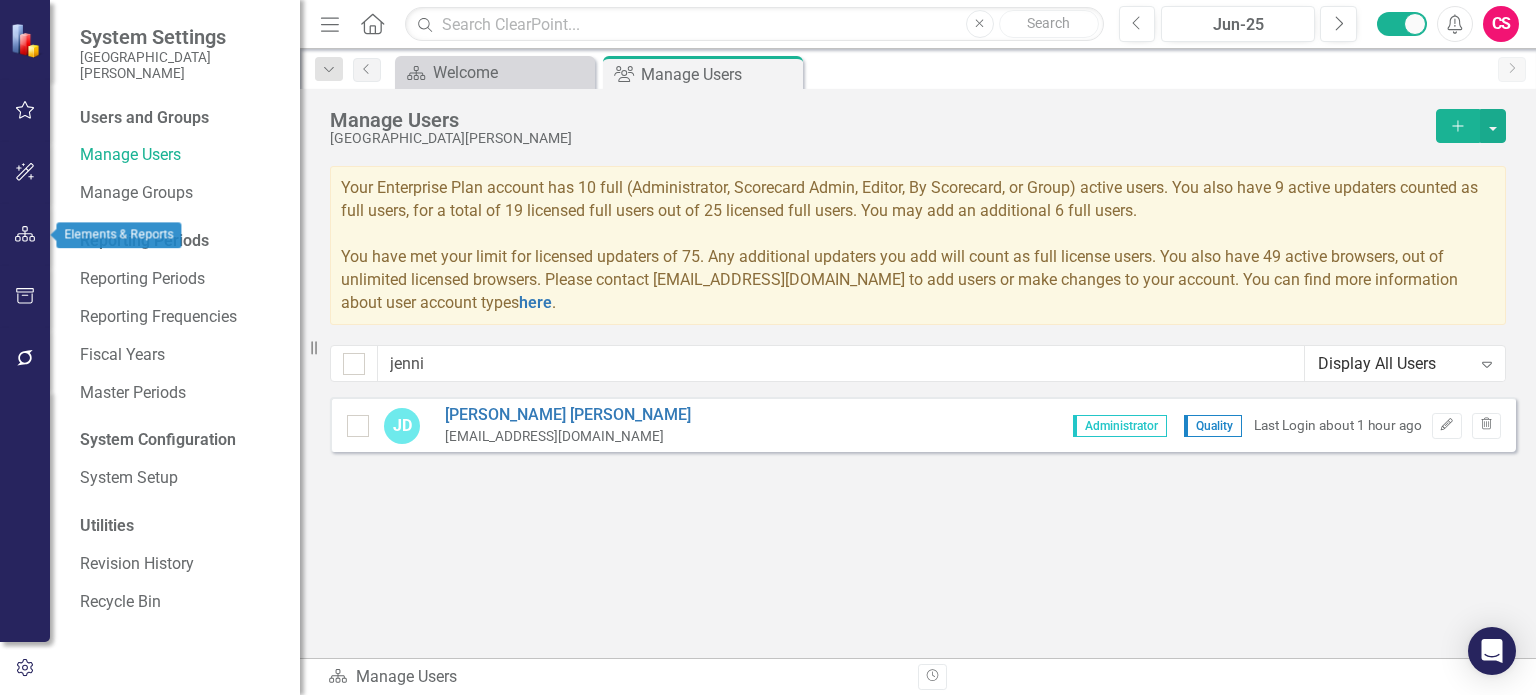 click 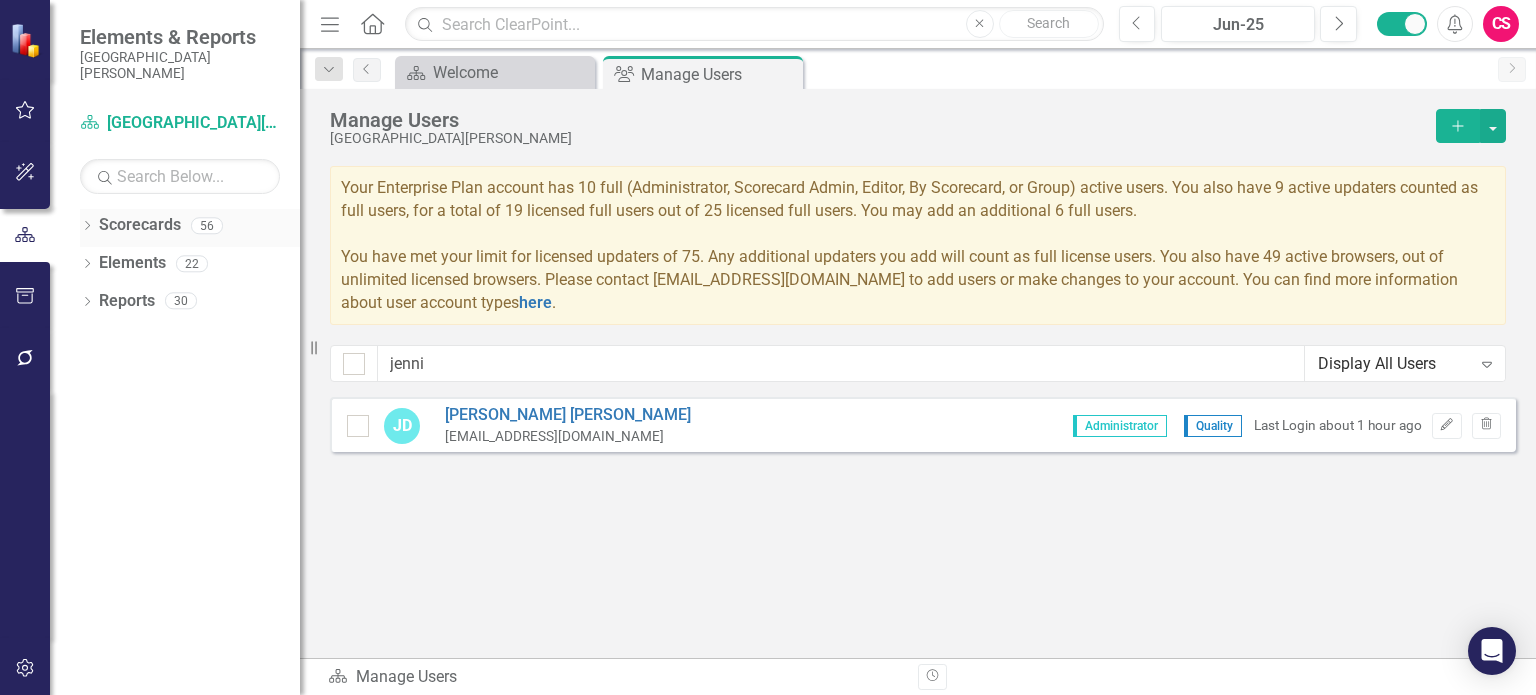 click on "Scorecards" at bounding box center (140, 225) 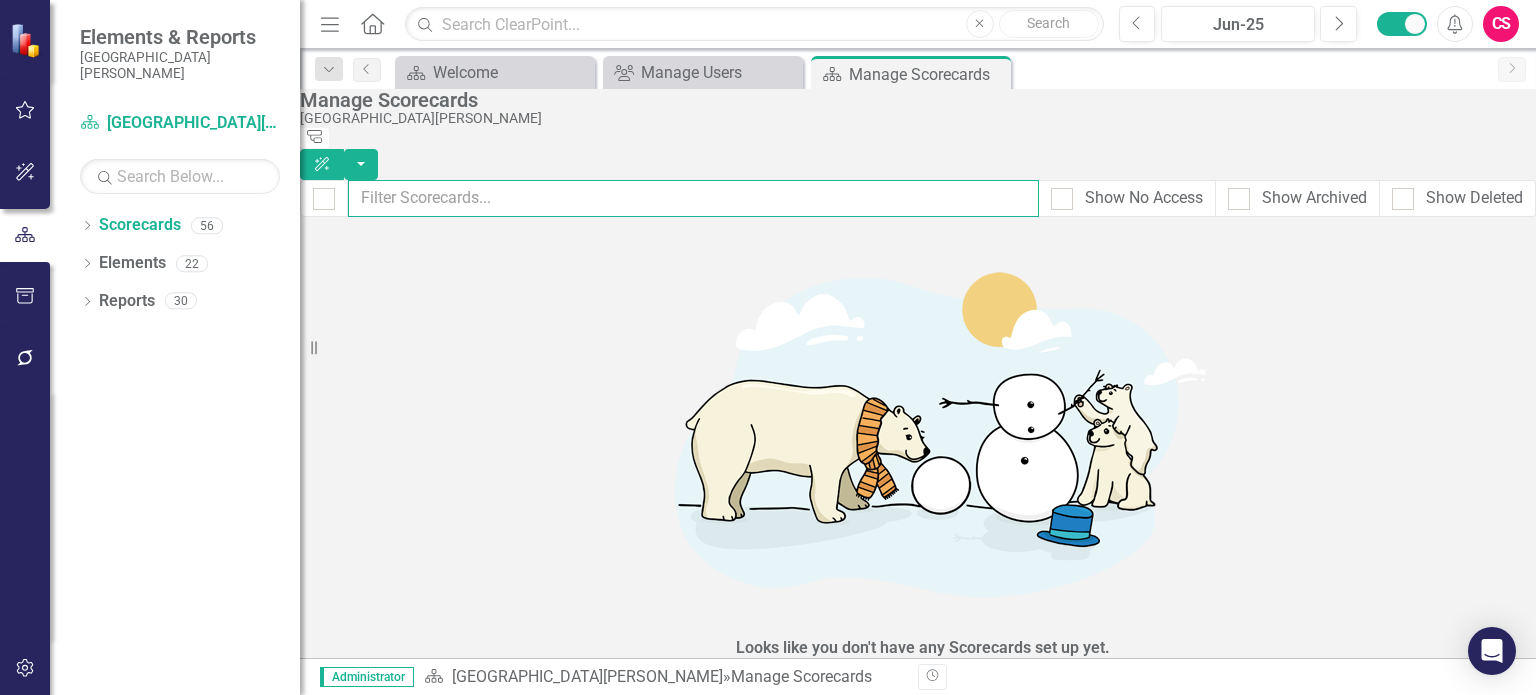 click at bounding box center [693, 198] 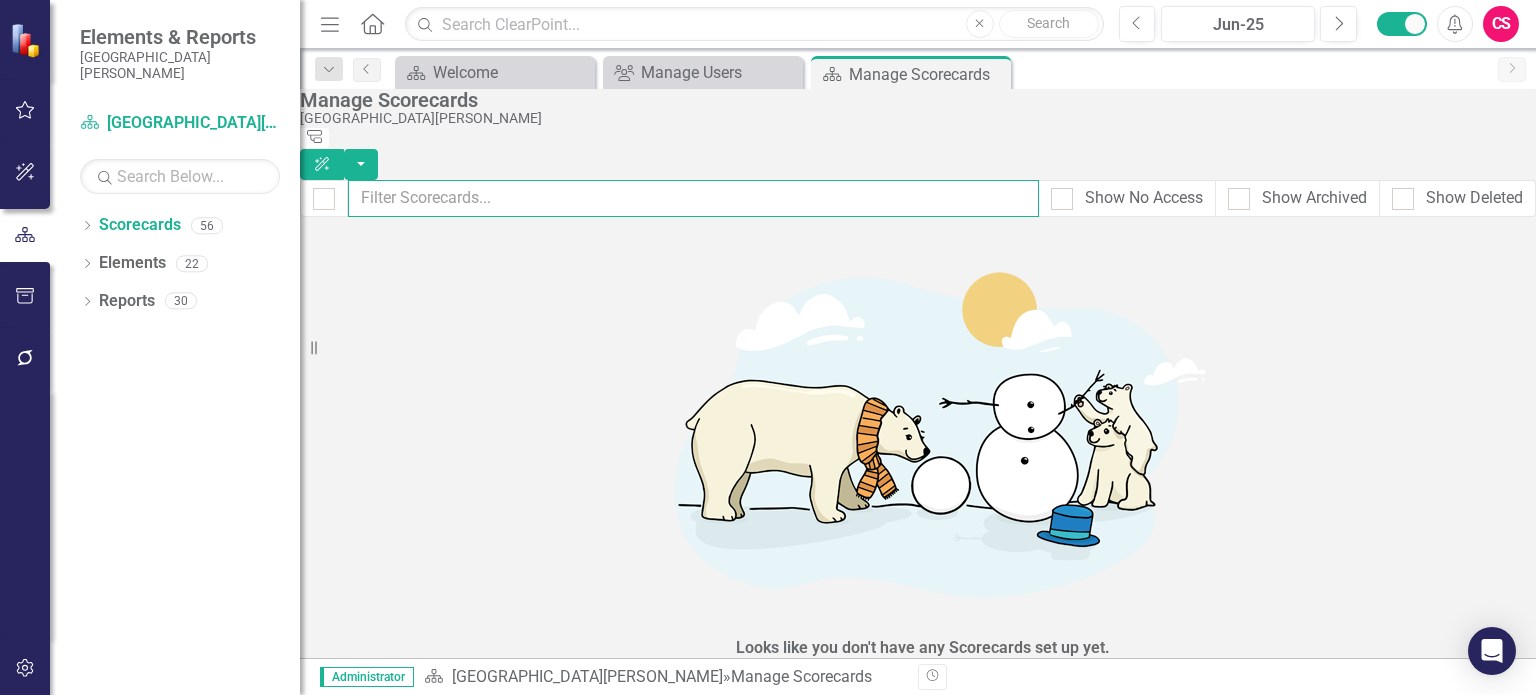 type on "v" 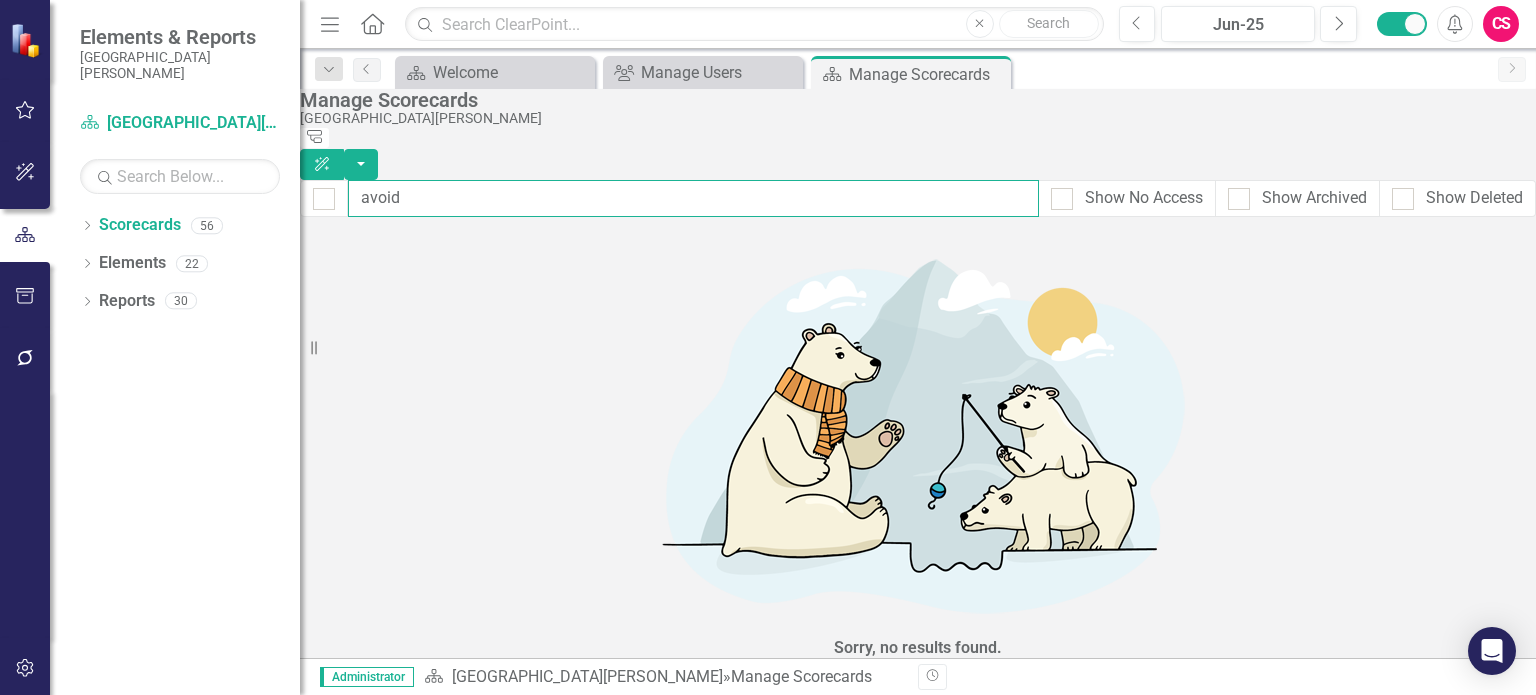 type on "avoid" 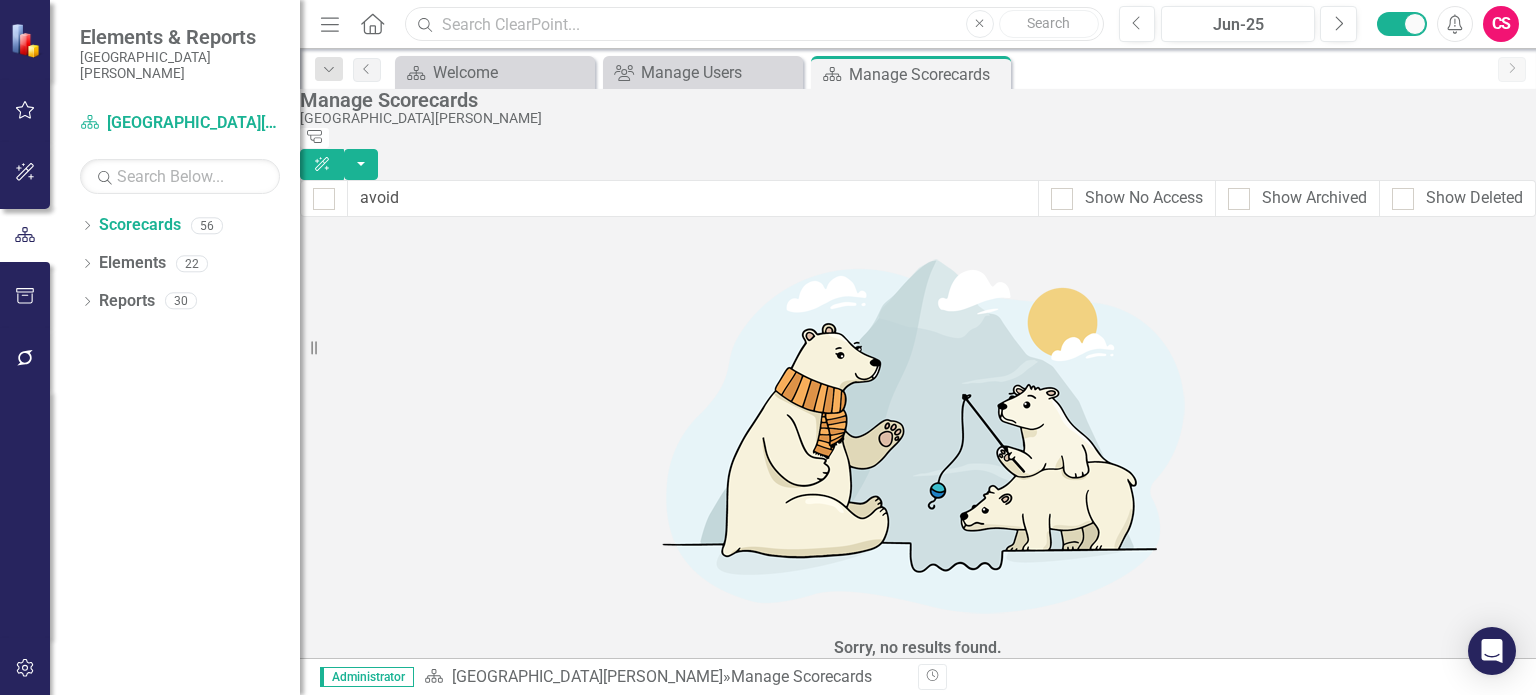 click at bounding box center (754, 24) 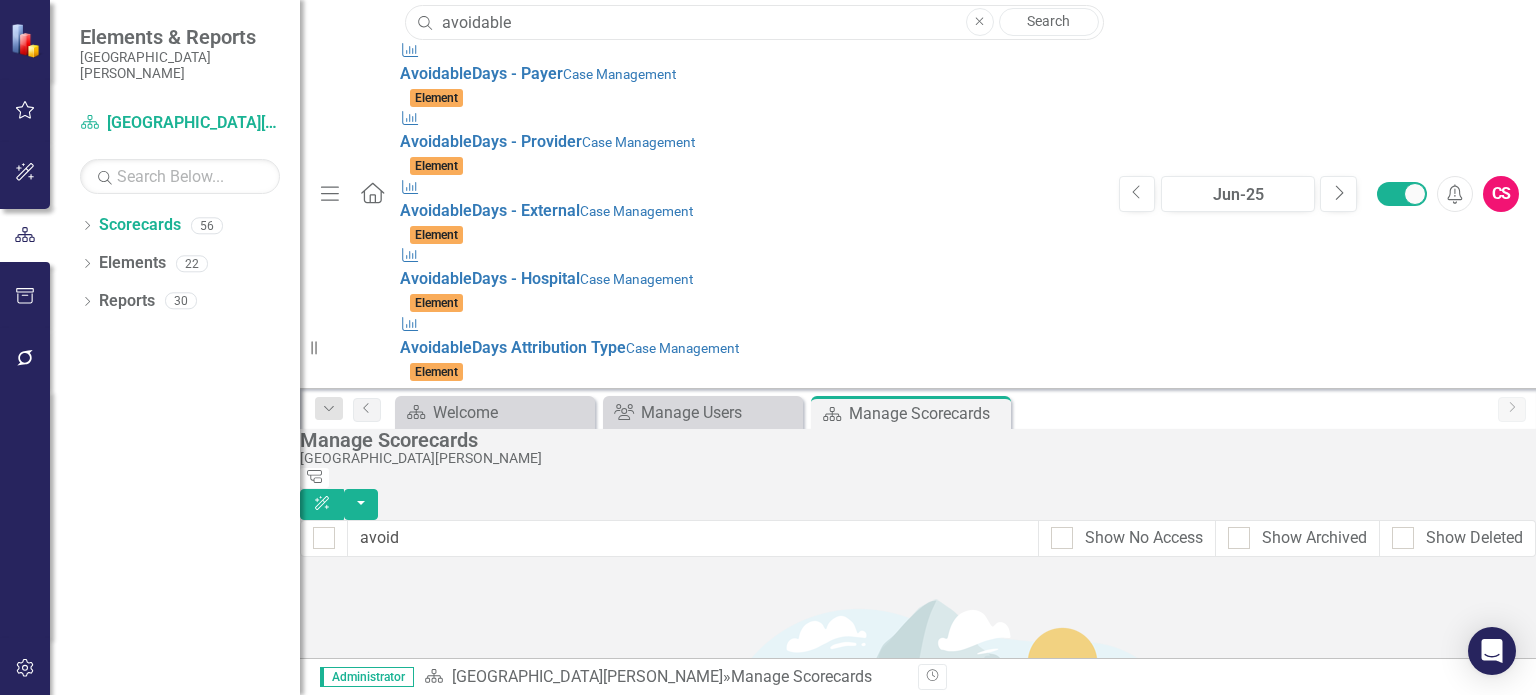 click on "avoidable" at bounding box center [754, 22] 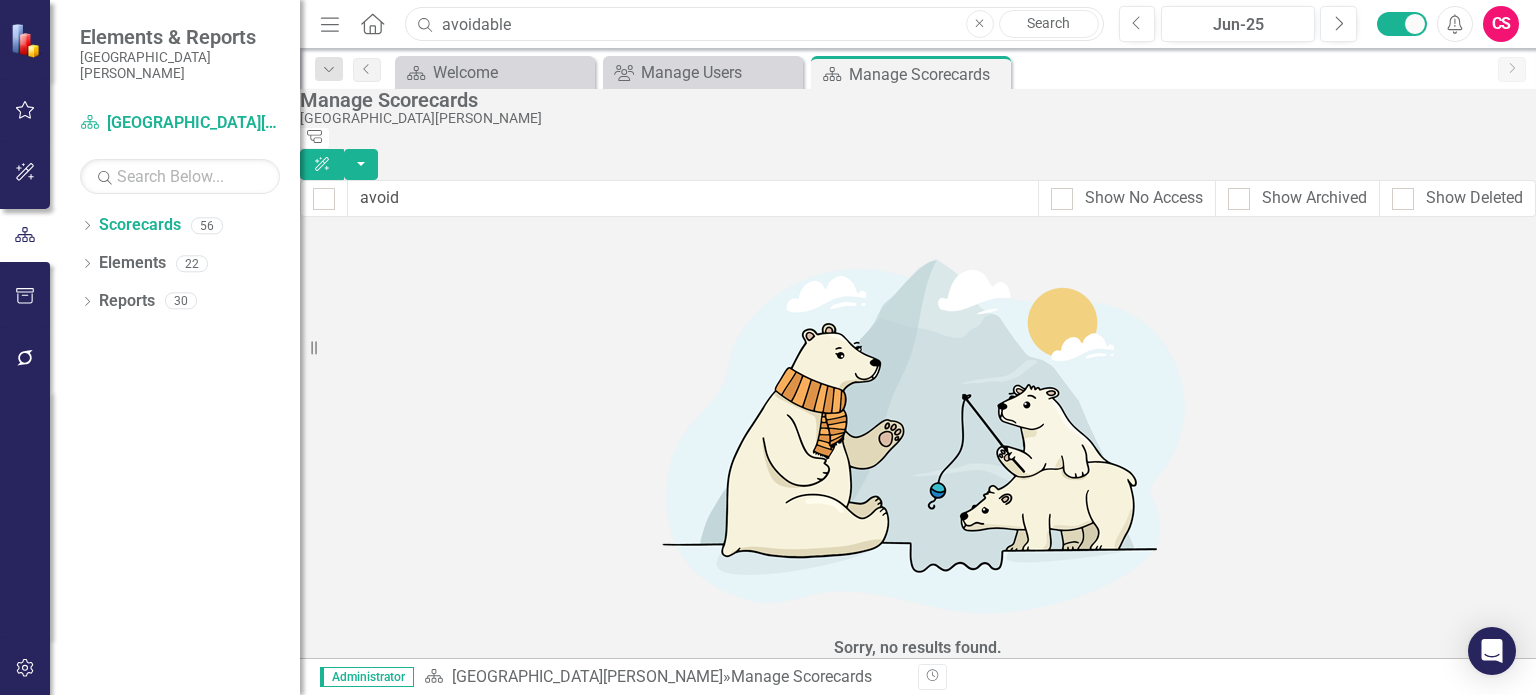 click on "avoidable" at bounding box center [754, 24] 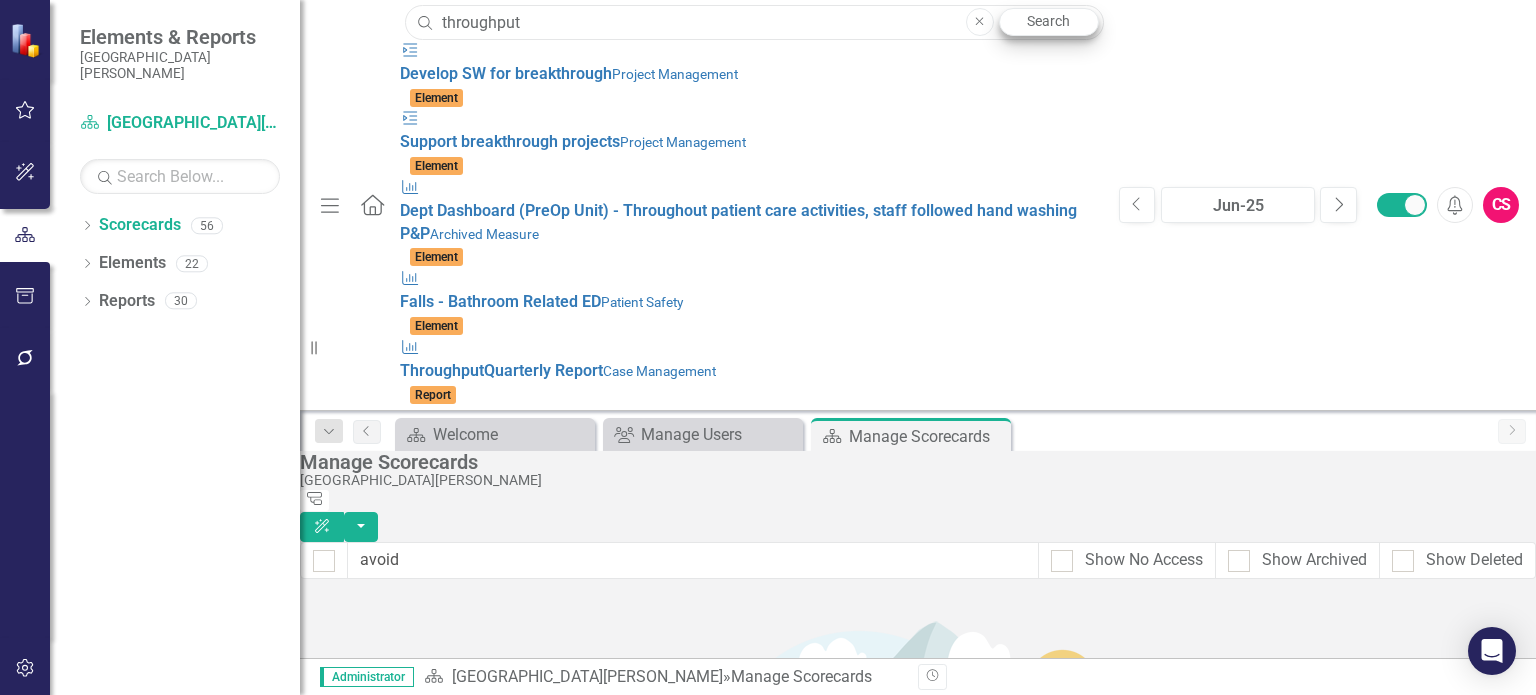 type on "throughput" 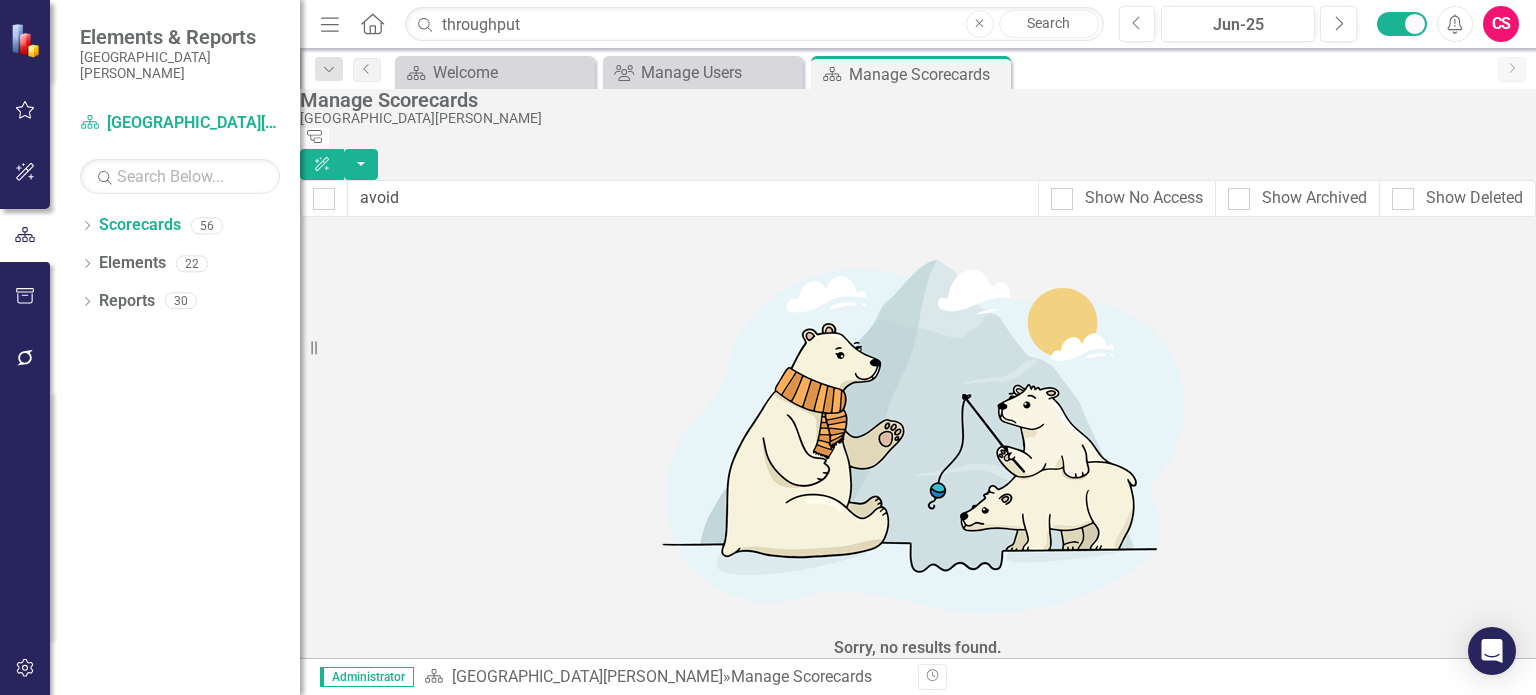 click on "Search" at bounding box center (1049, 24) 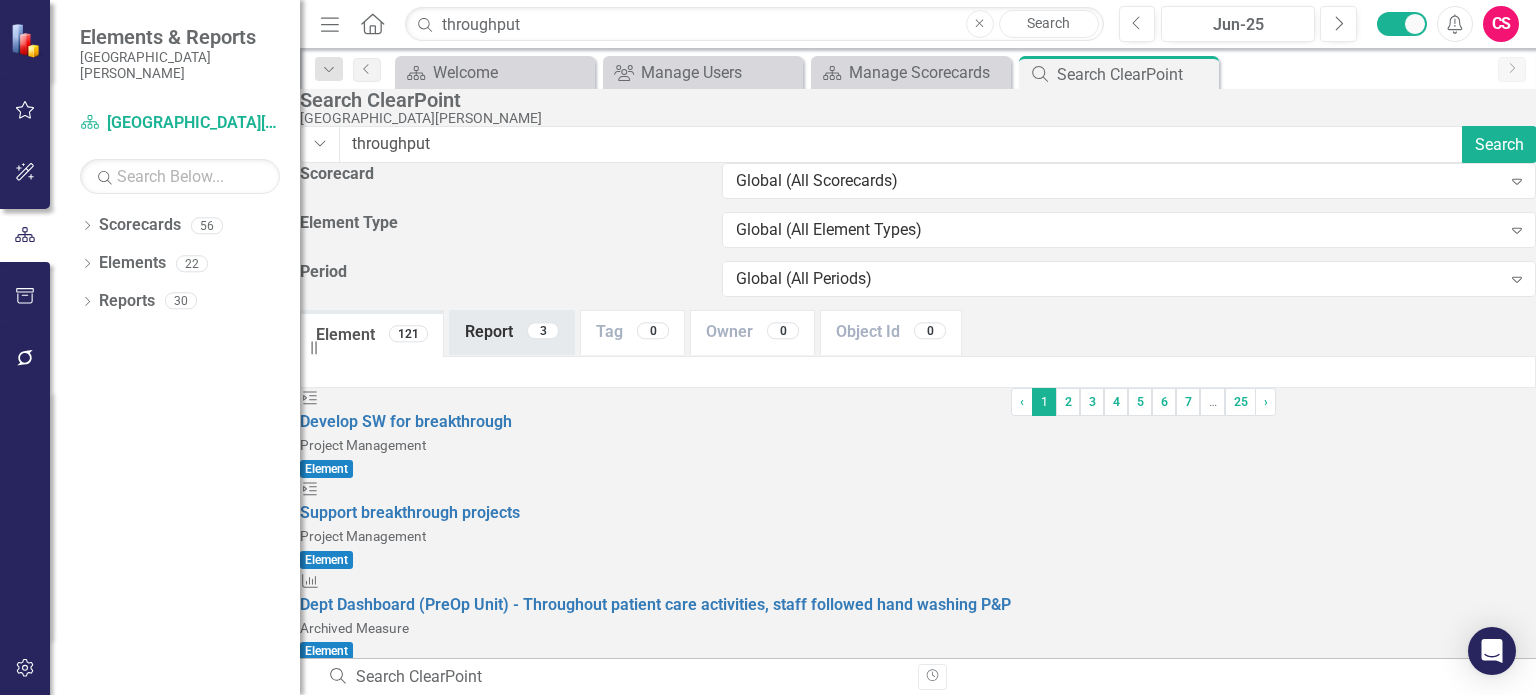 click on "Report   3" at bounding box center (512, 332) 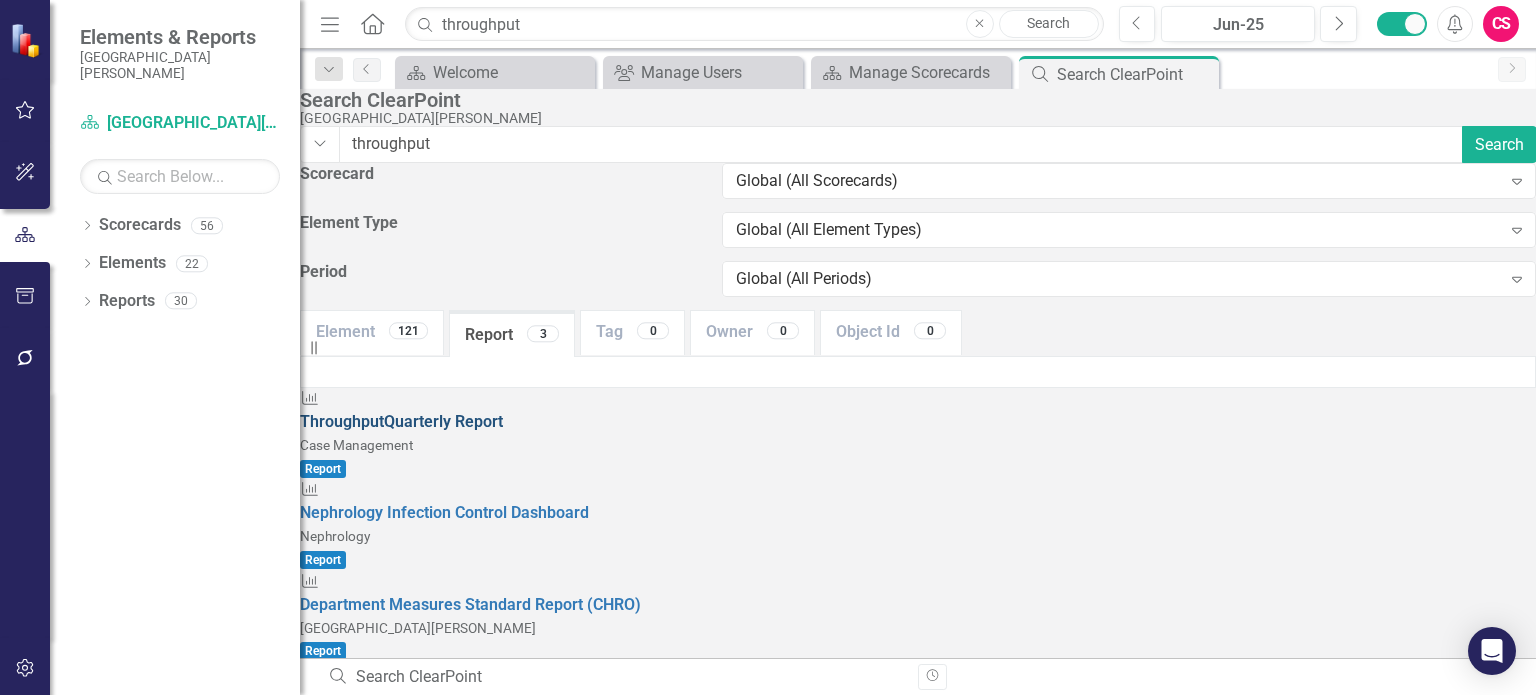 click on "Throughput  Quarterly Report" at bounding box center [401, 421] 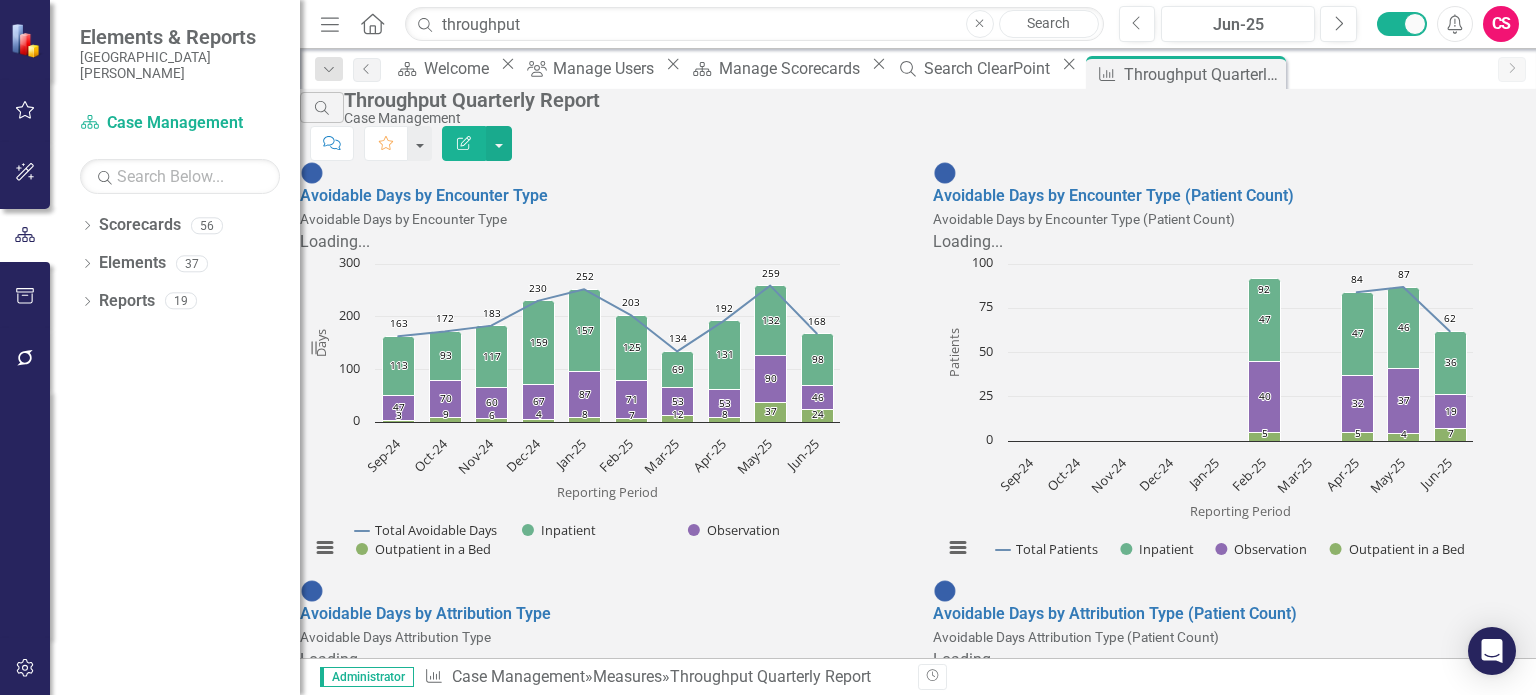 click on "Edit Report" at bounding box center [464, 143] 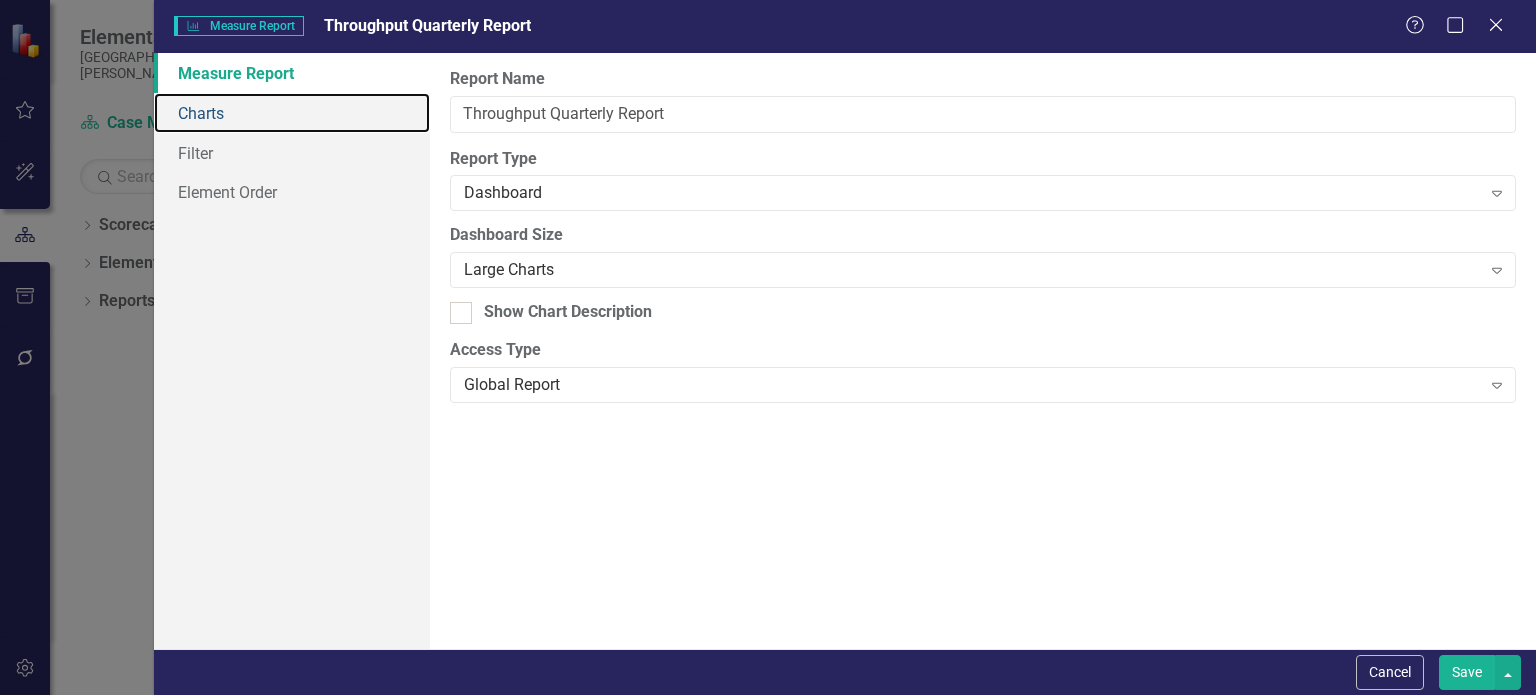 click on "Charts" at bounding box center (292, 113) 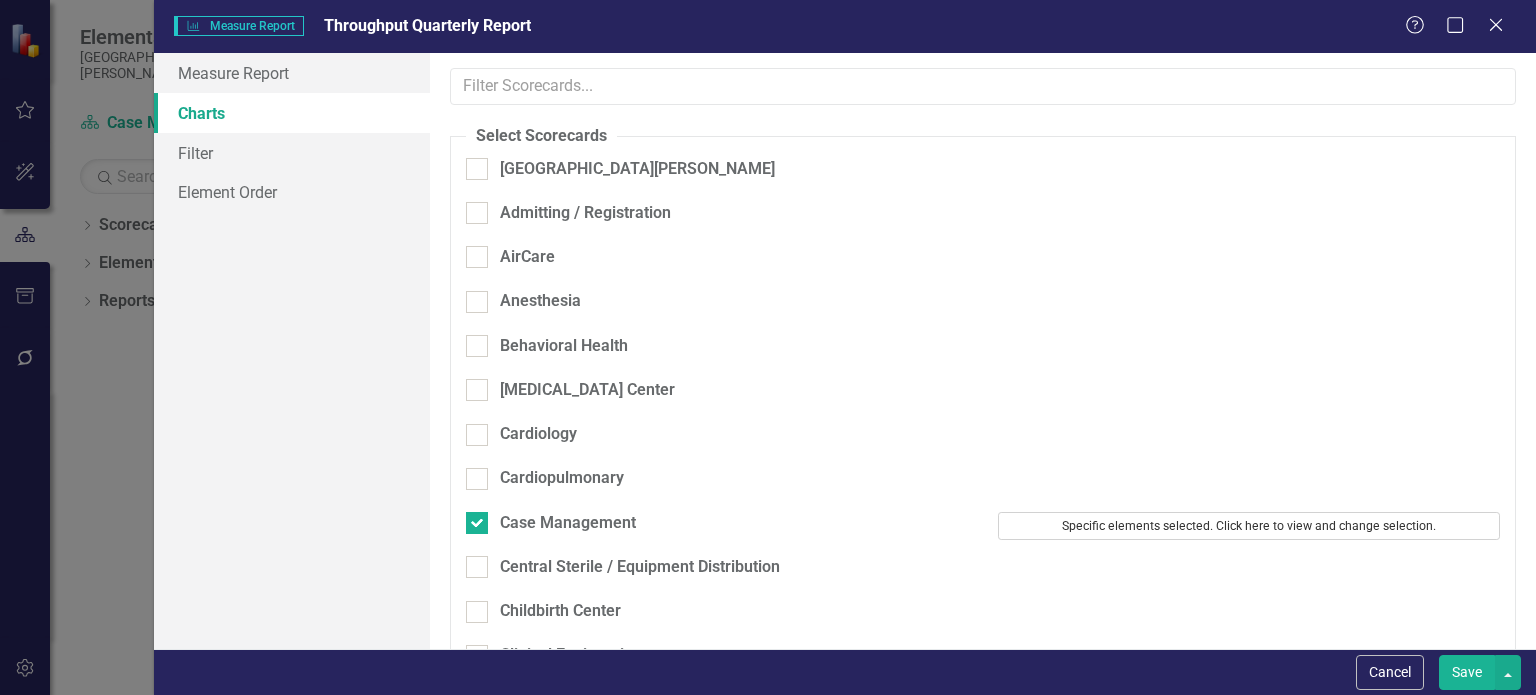 click on "Specific elements selected. Click here to view and change selection." at bounding box center [1249, 526] 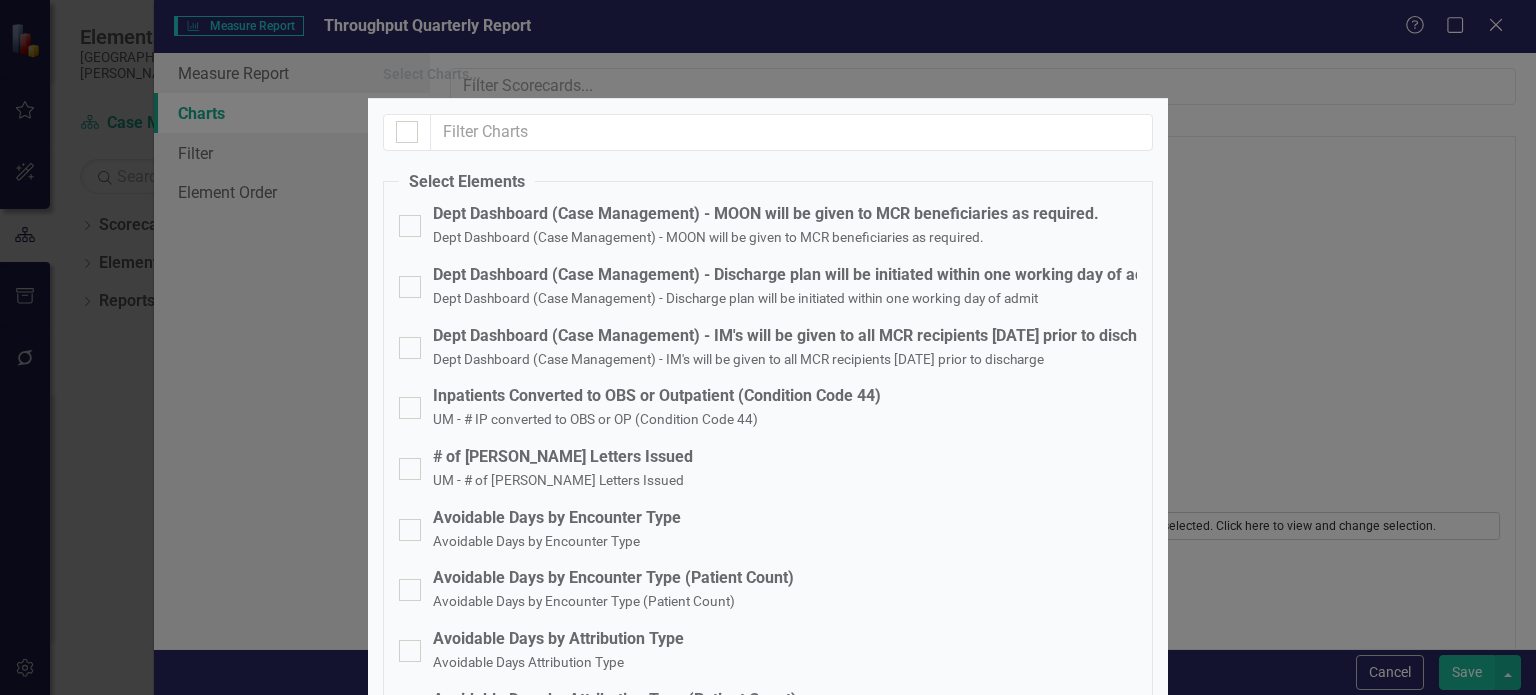 checkbox on "true" 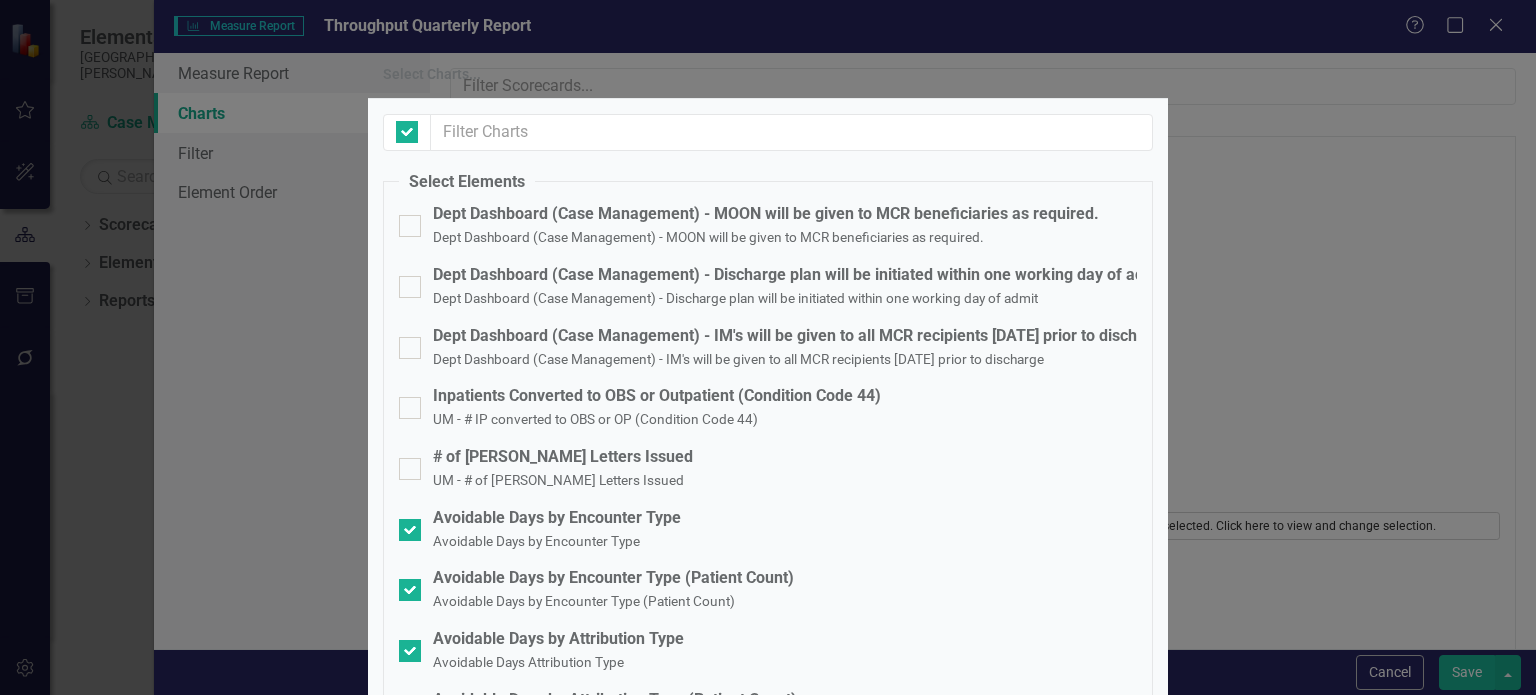 checkbox on "false" 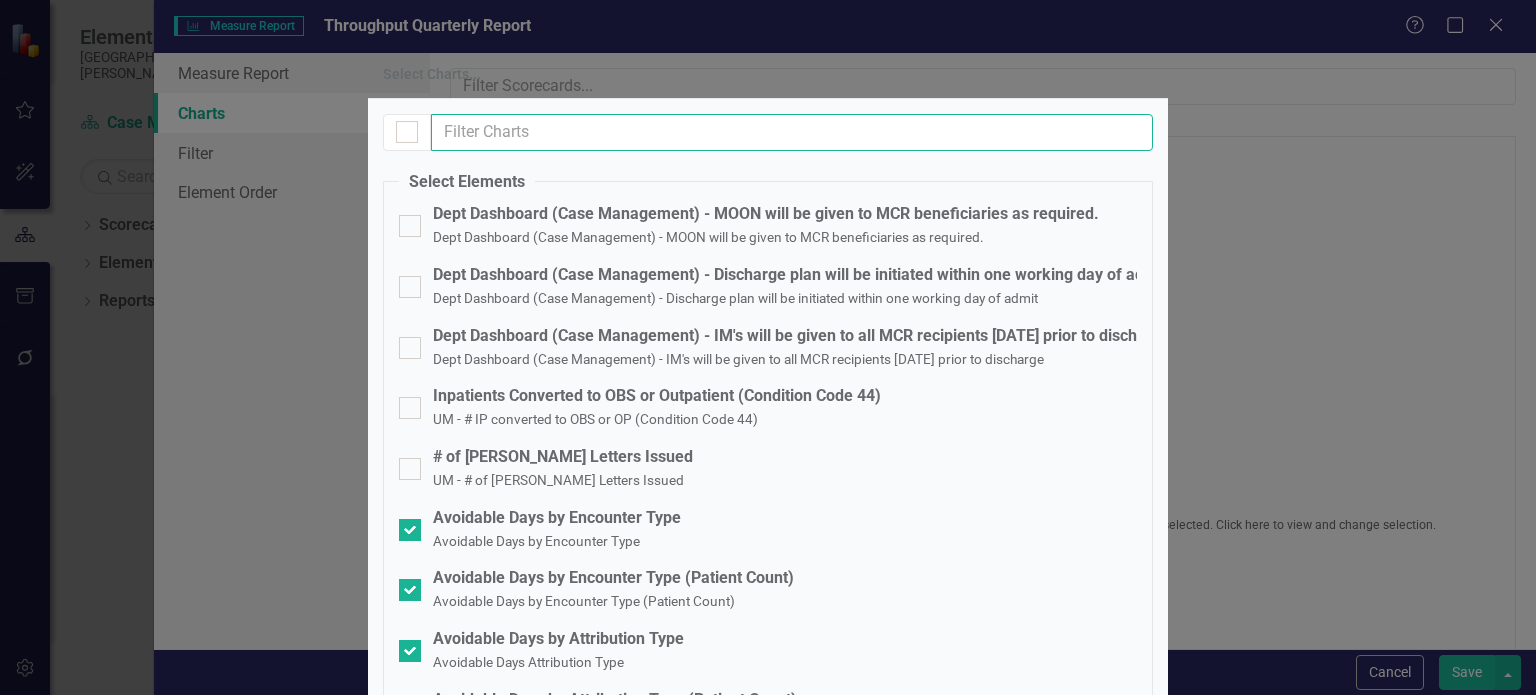 click at bounding box center (792, 132) 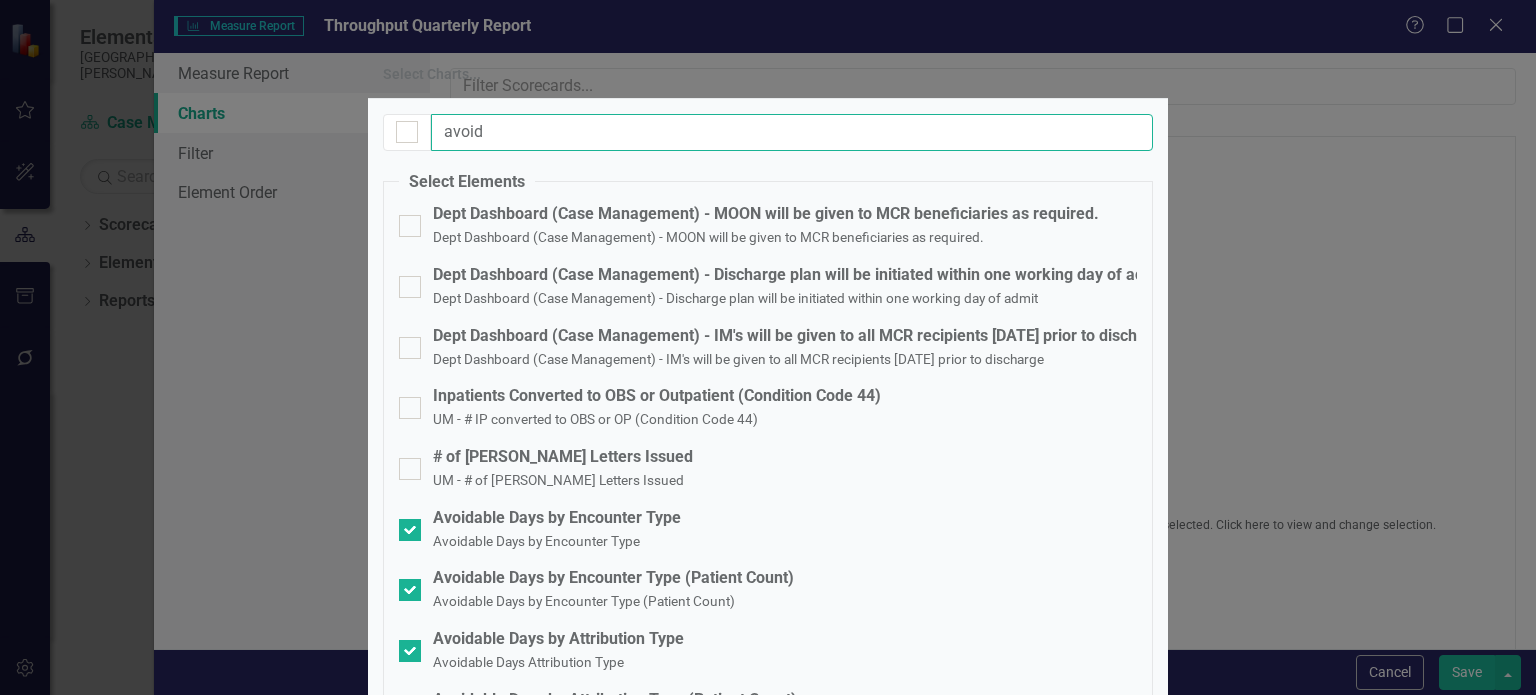 scroll, scrollTop: 0, scrollLeft: 0, axis: both 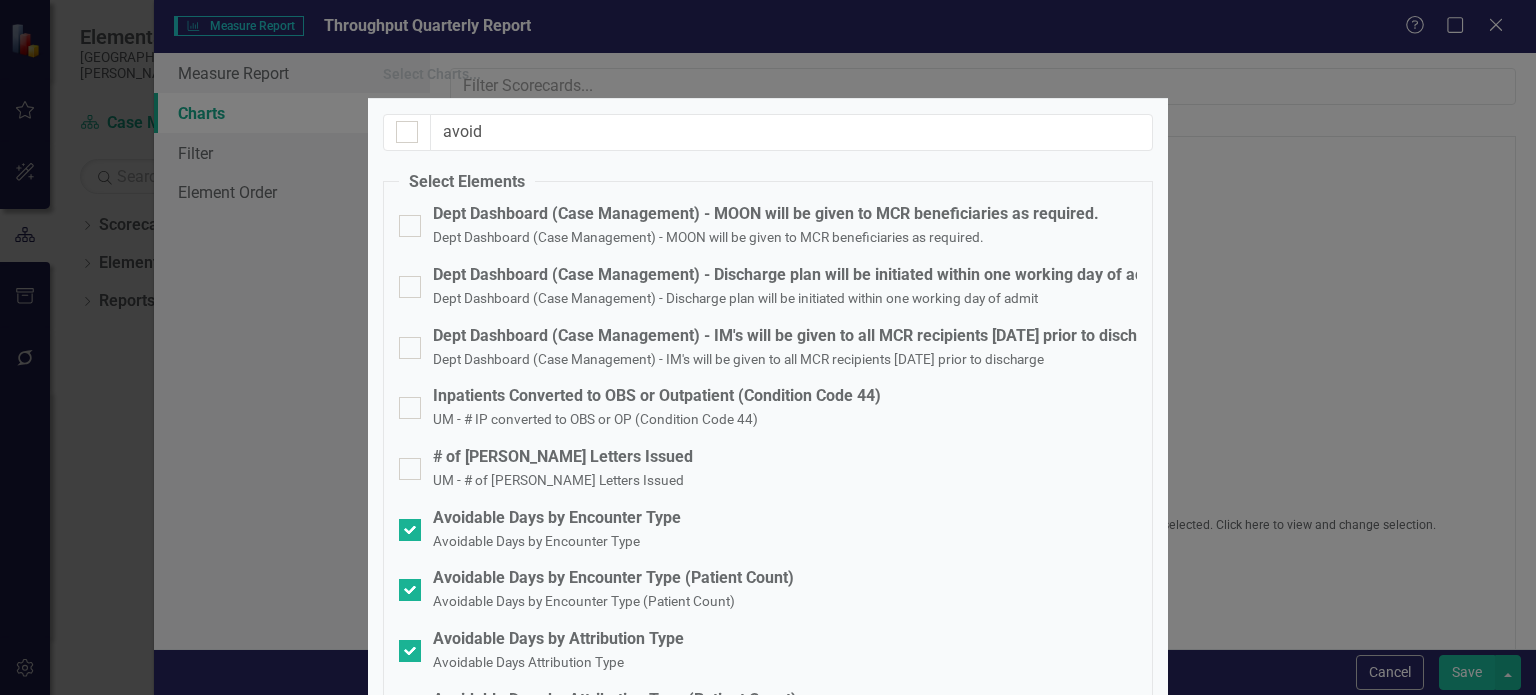 click on "Cancel" at bounding box center (1055, 3165) 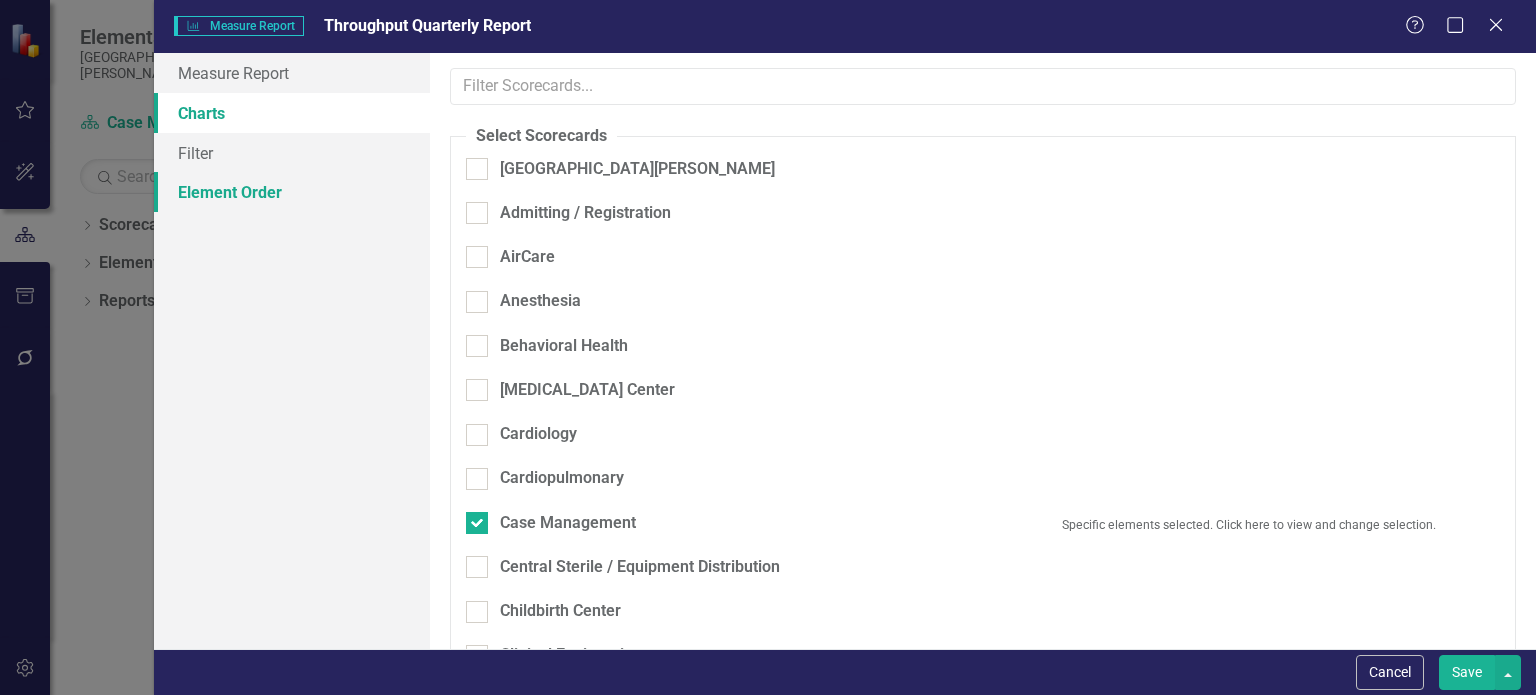 click on "Element Order" at bounding box center (292, 192) 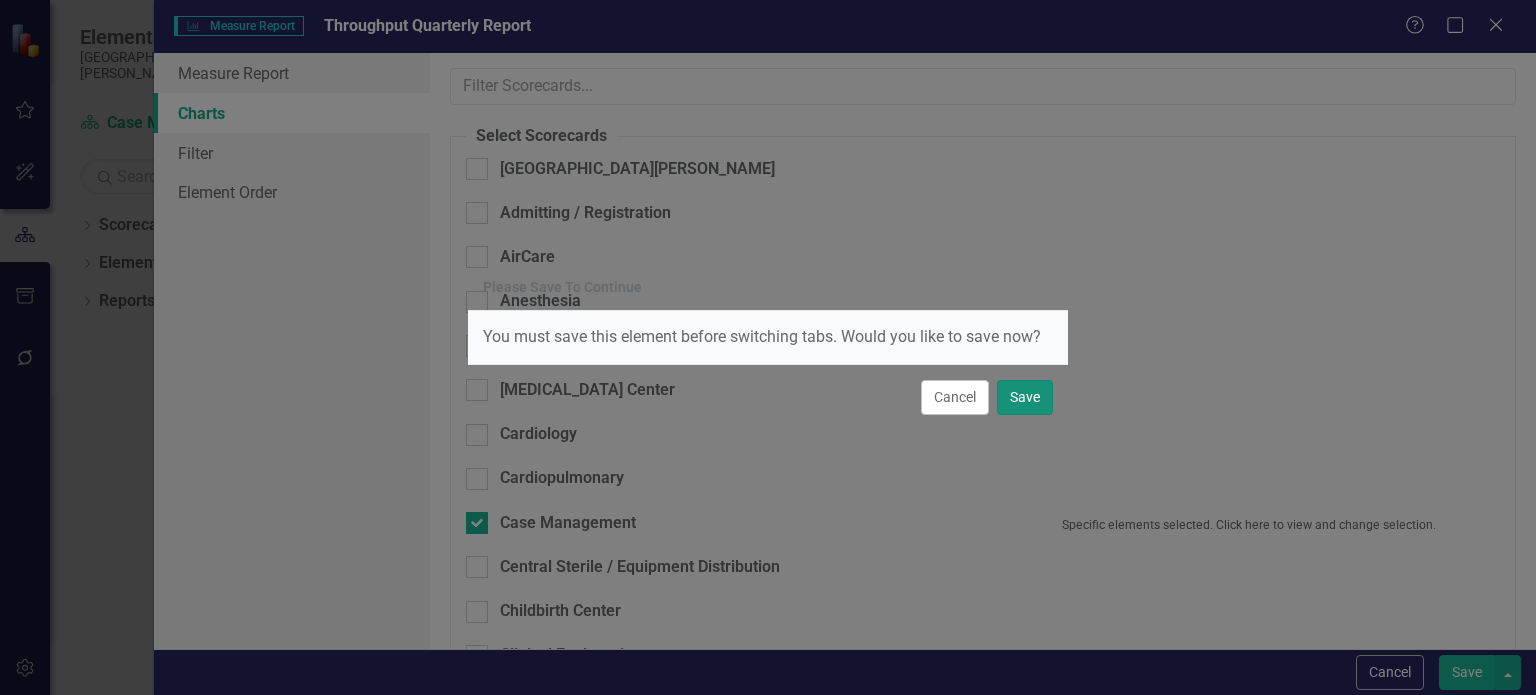 click on "Save" at bounding box center [1025, 397] 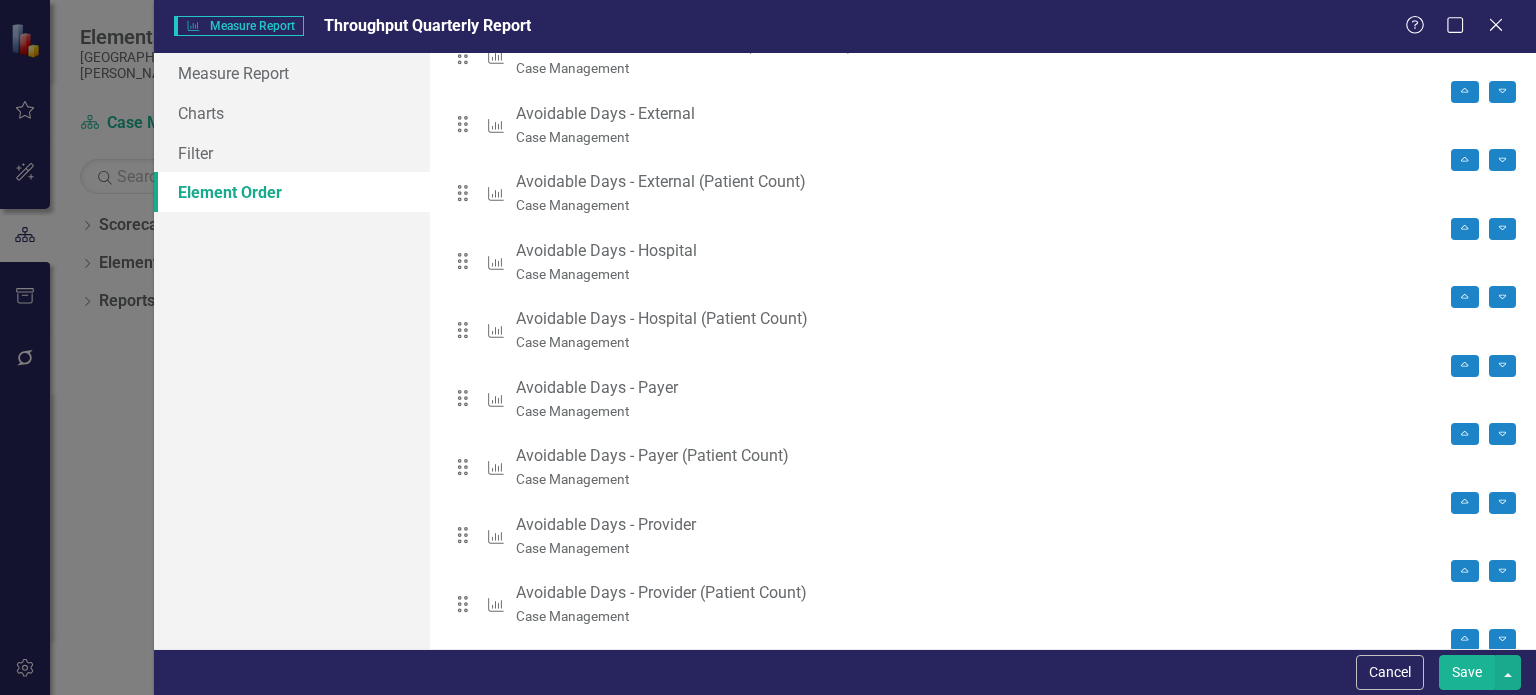 scroll, scrollTop: 0, scrollLeft: 0, axis: both 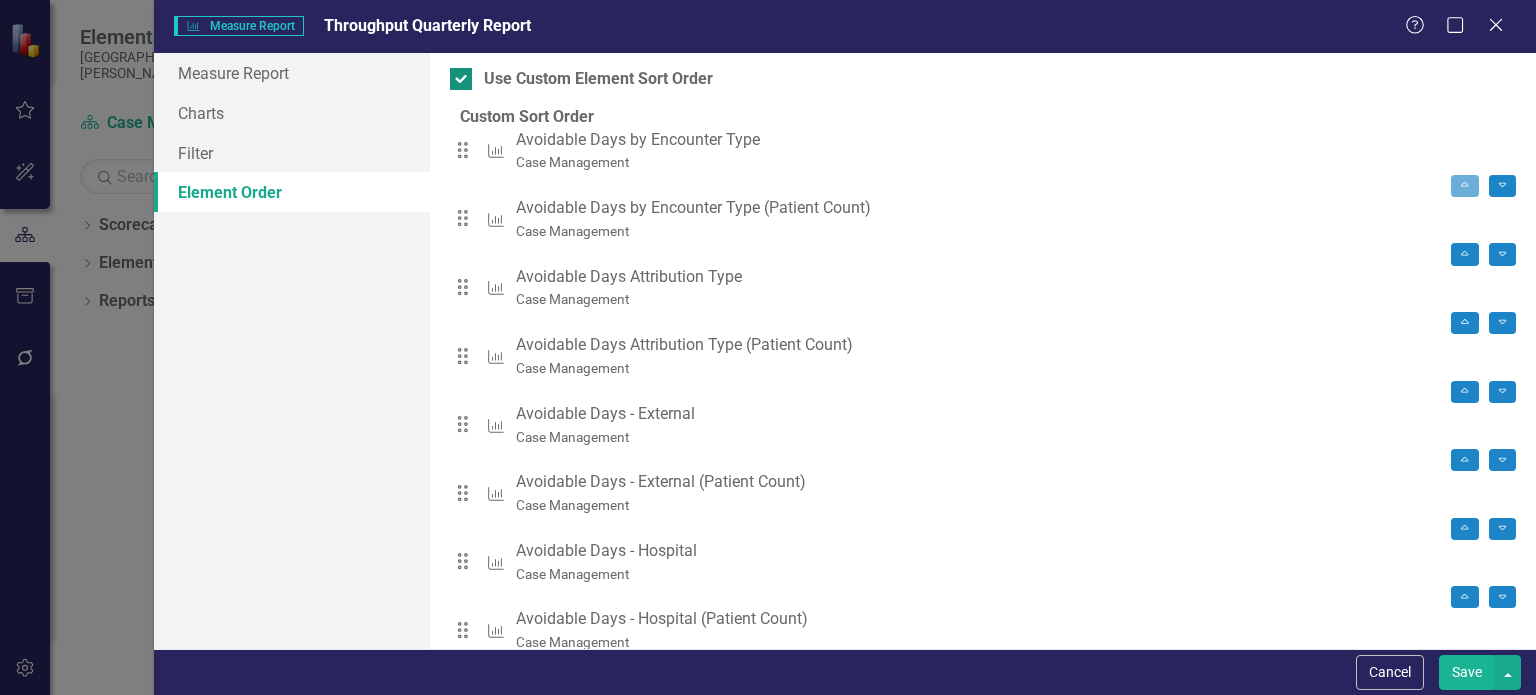 click at bounding box center [461, 79] 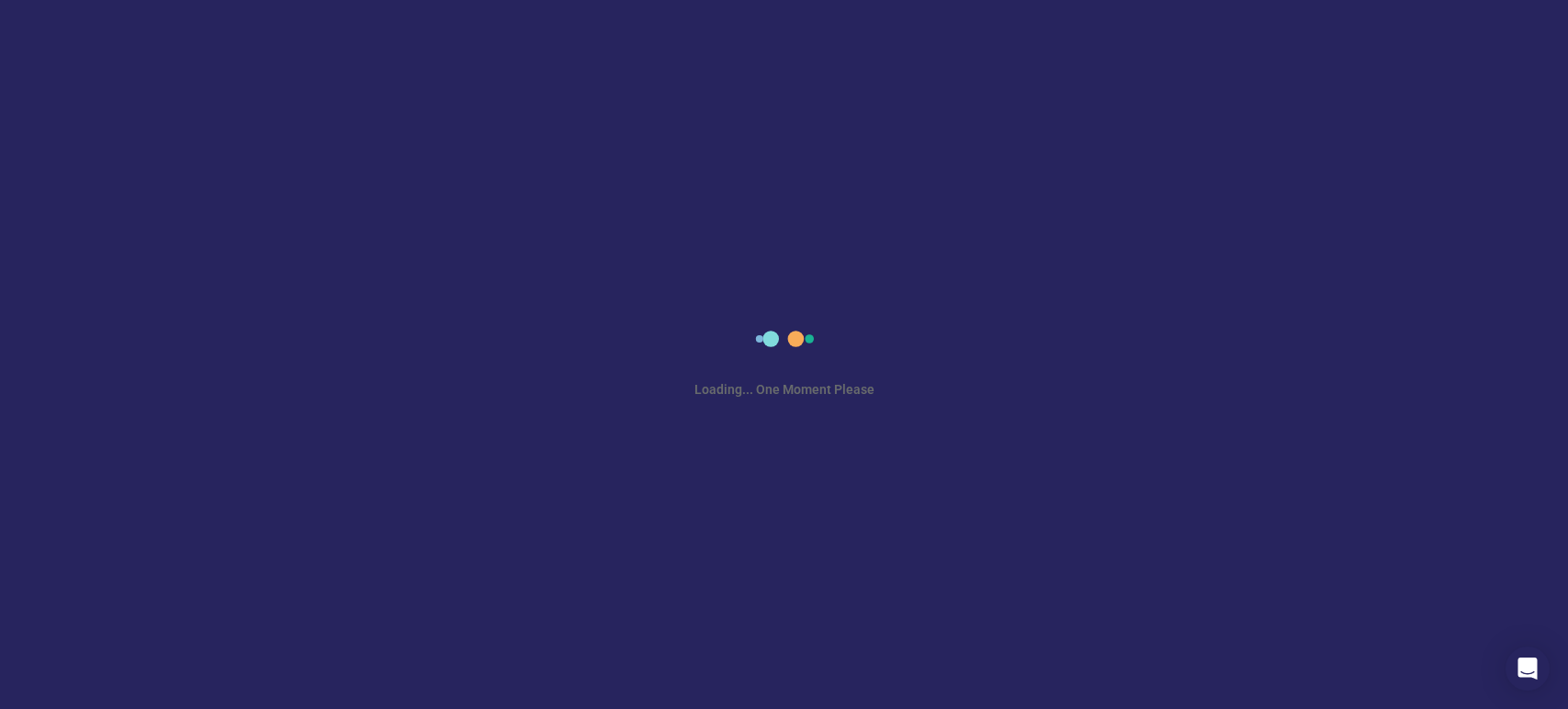 scroll, scrollTop: 0, scrollLeft: 0, axis: both 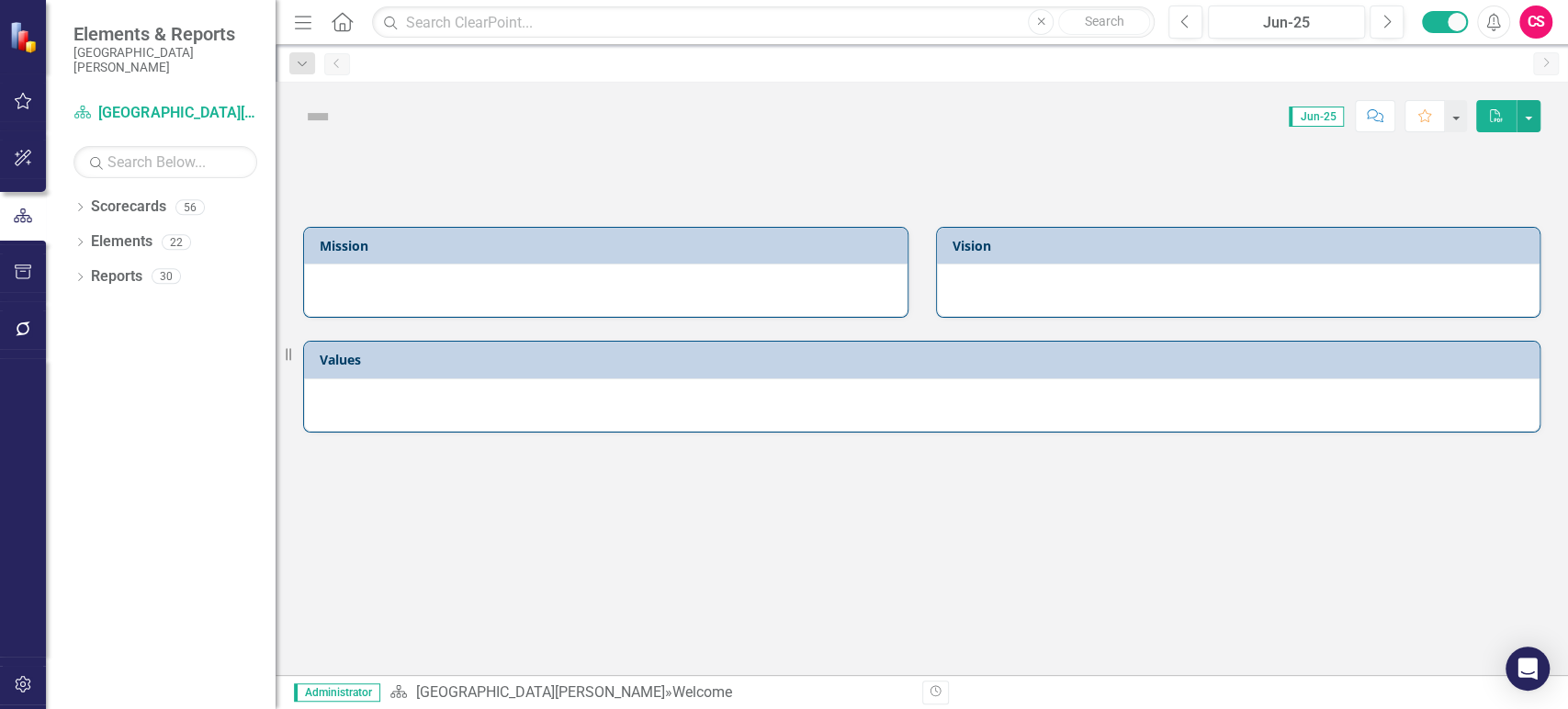 click at bounding box center [23, 685] 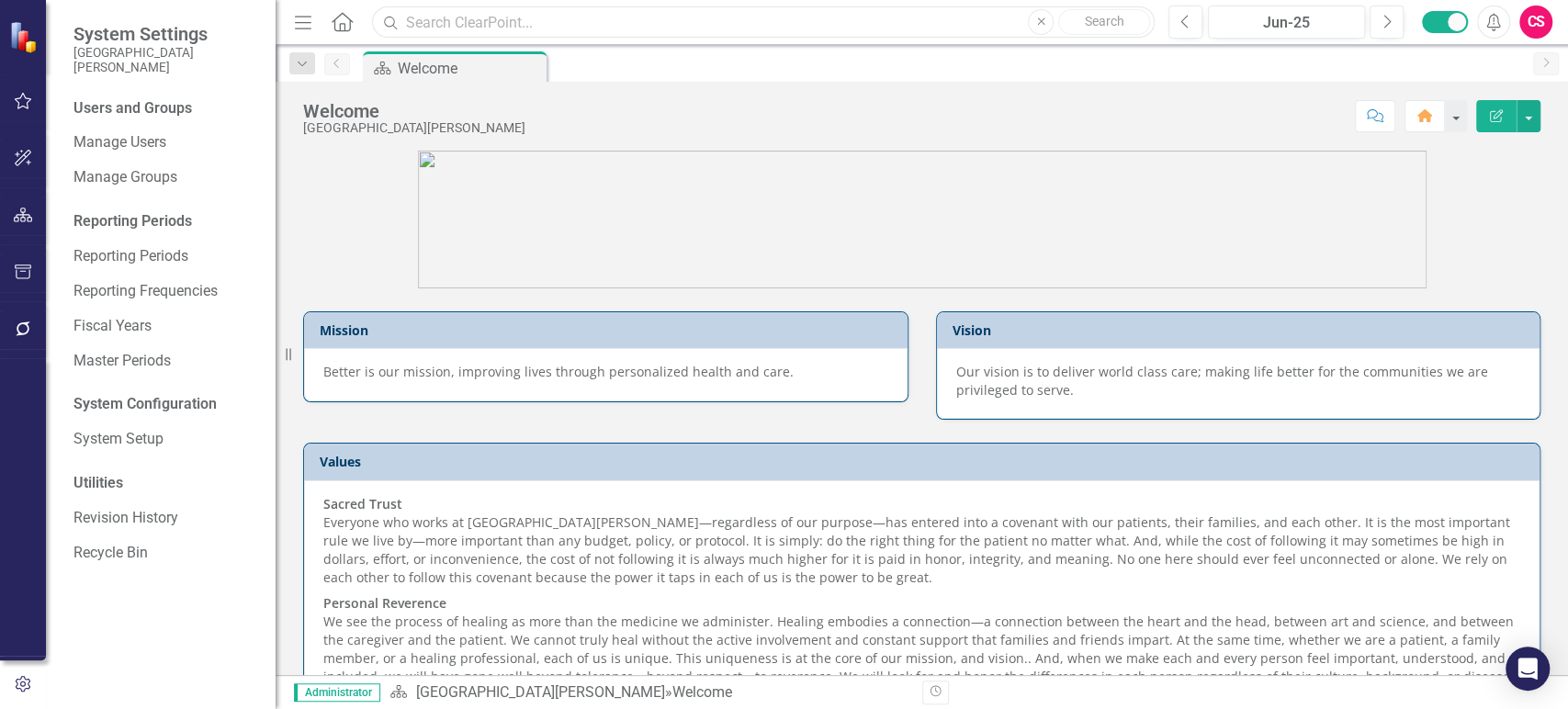 click at bounding box center [763, 22] 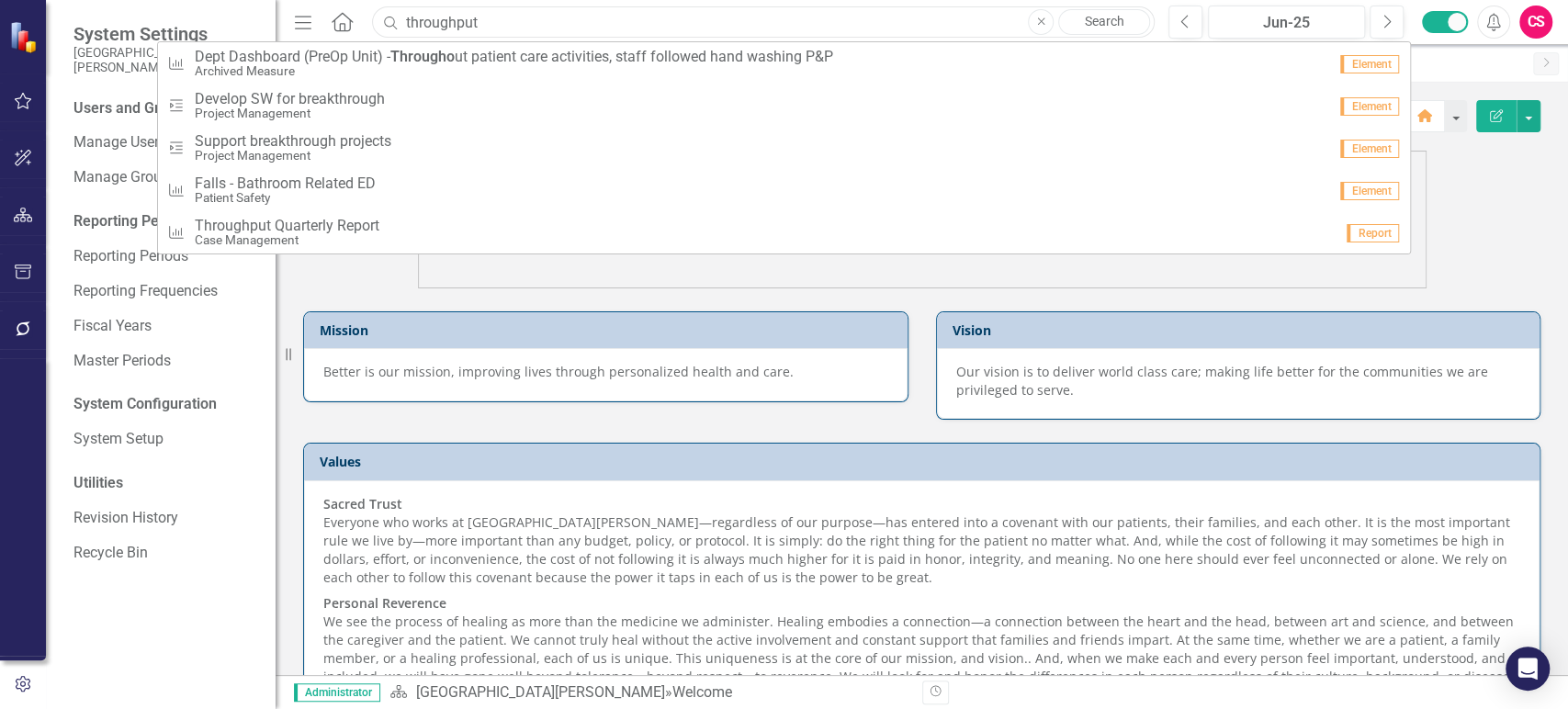 type on "throughput" 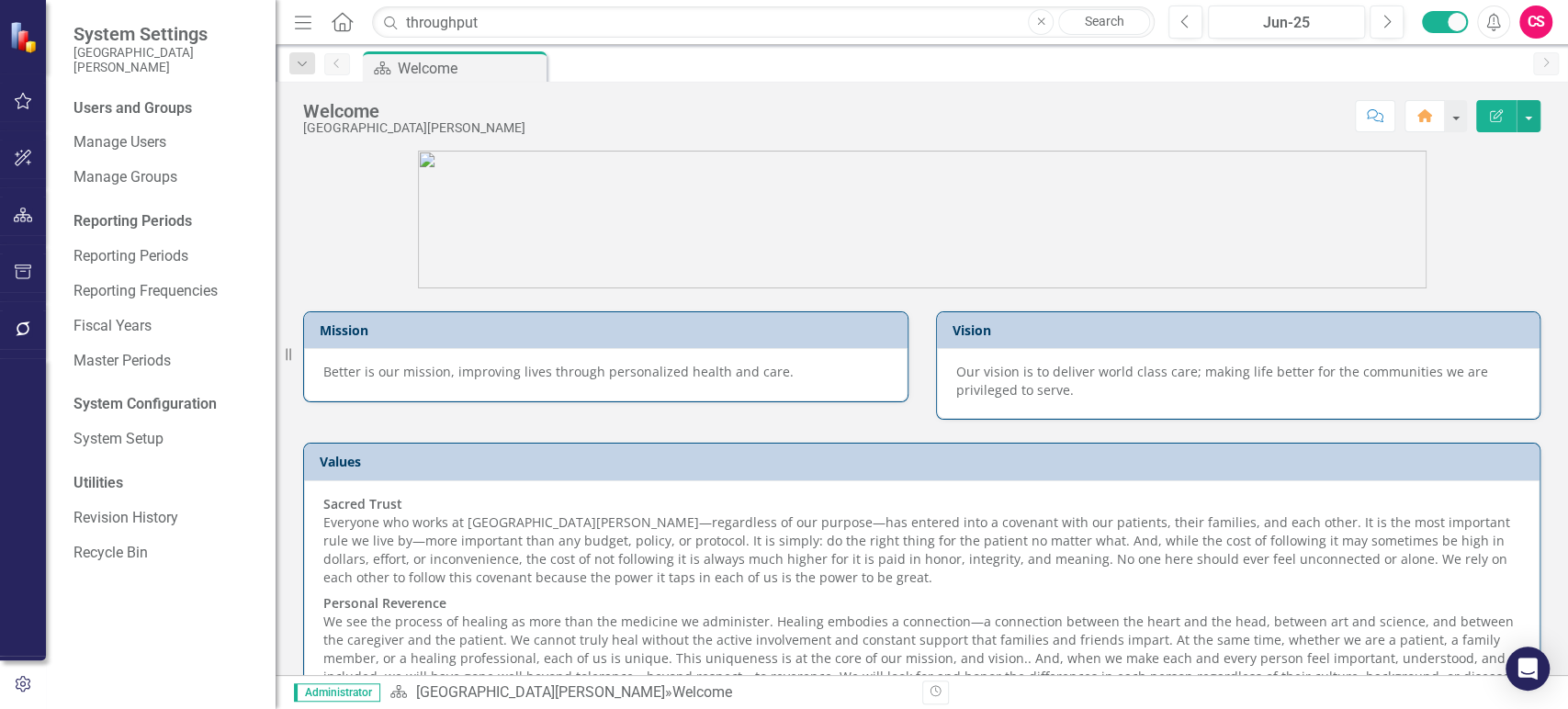 click on "Search" at bounding box center (1104, 22) 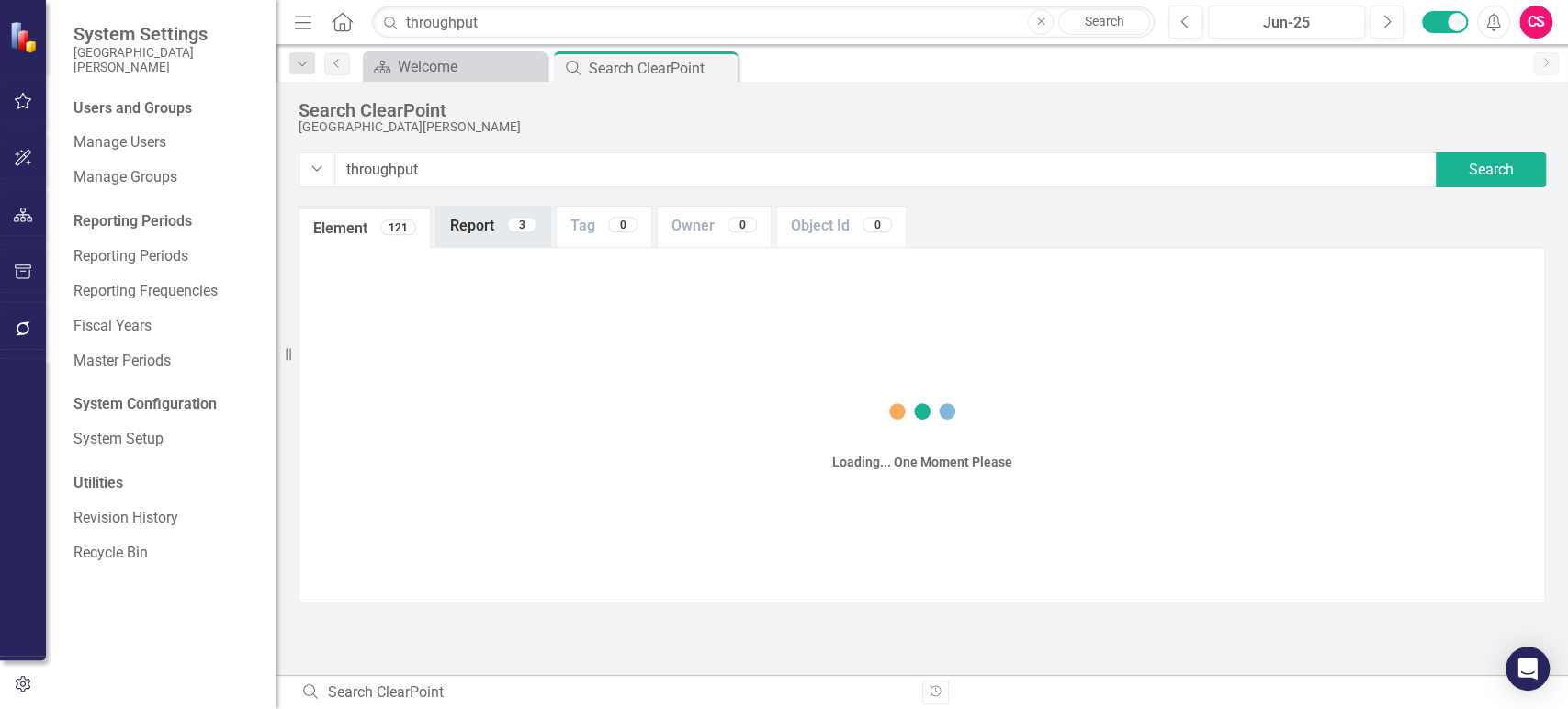 click on "Report   3" at bounding box center (493, 226) 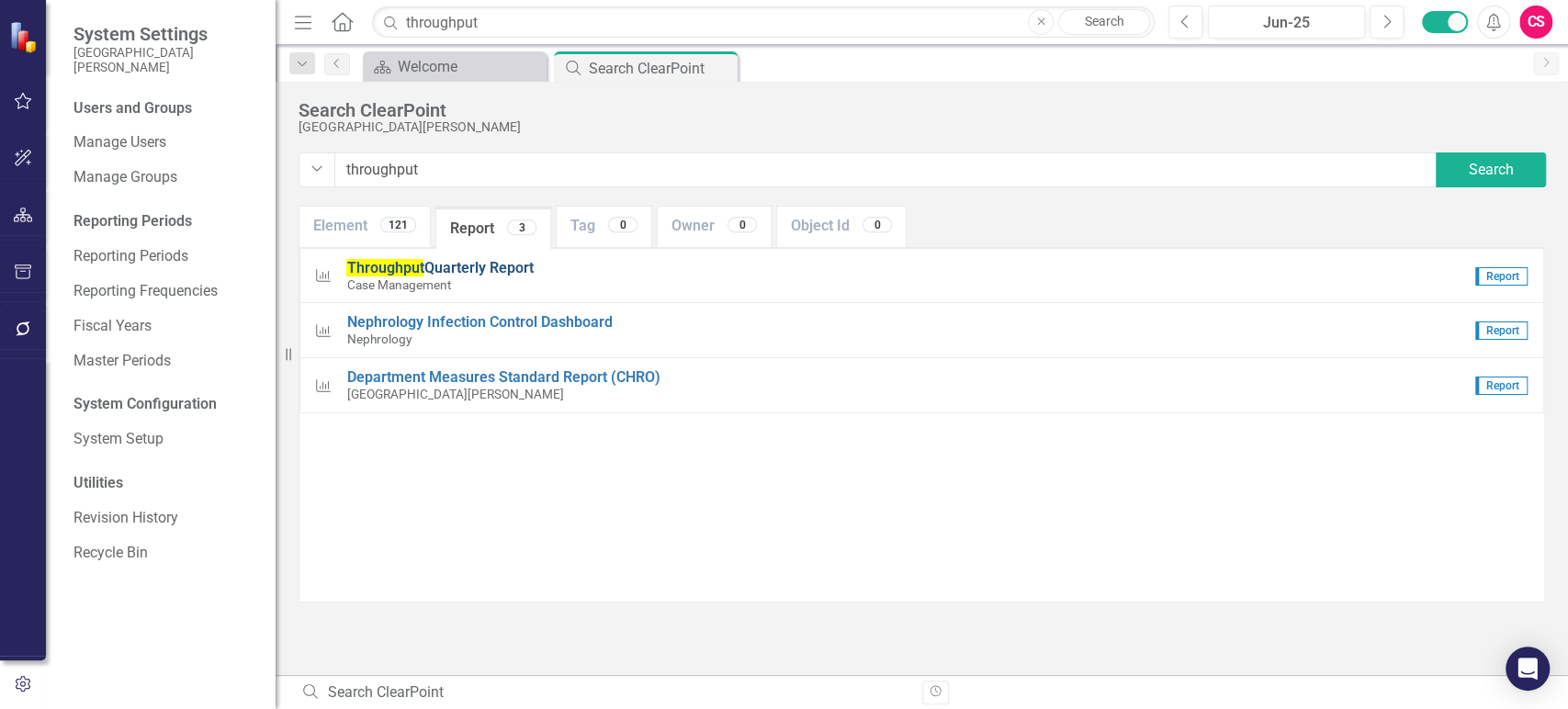 click on "Throughput  Quarterly Report" at bounding box center (439, 267) 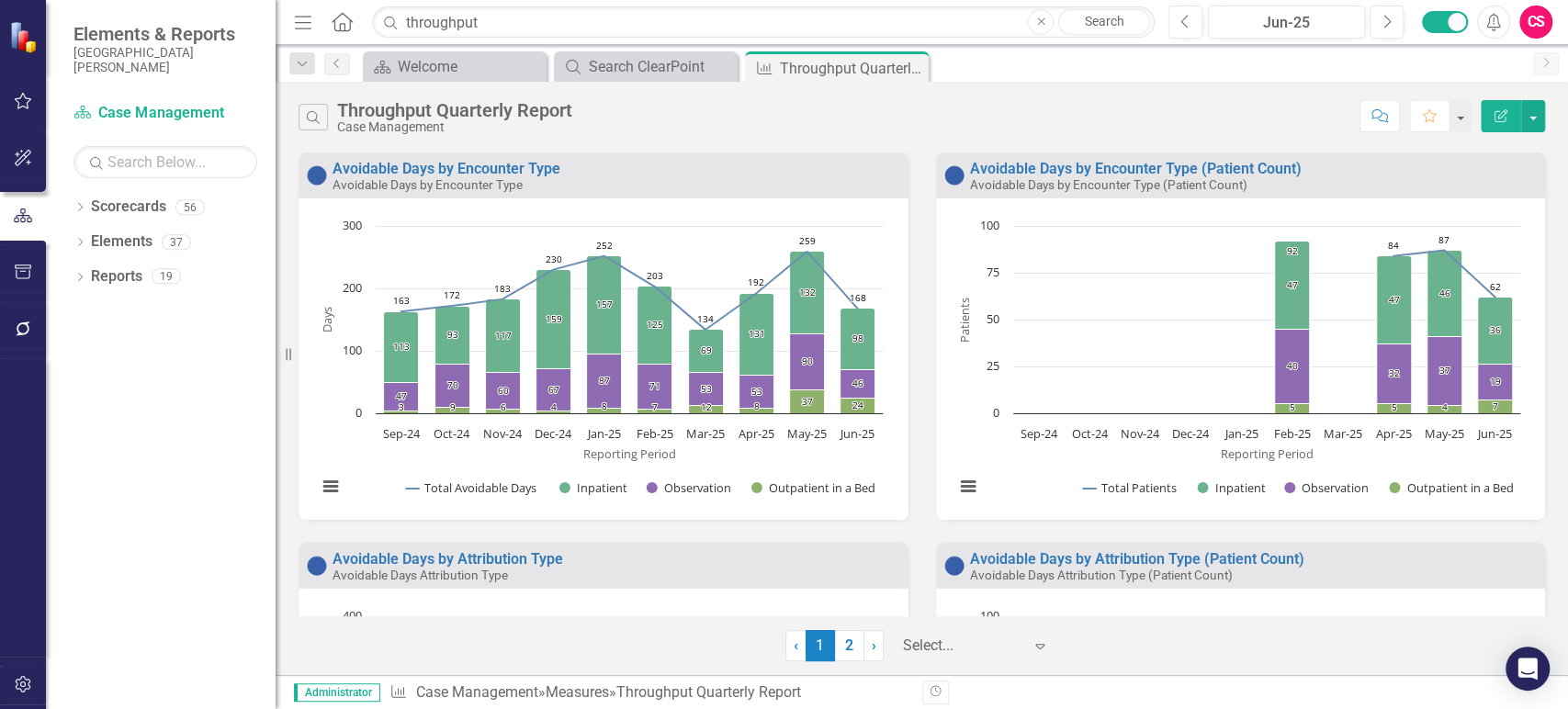 click on "Edit Report" at bounding box center [1501, 116] 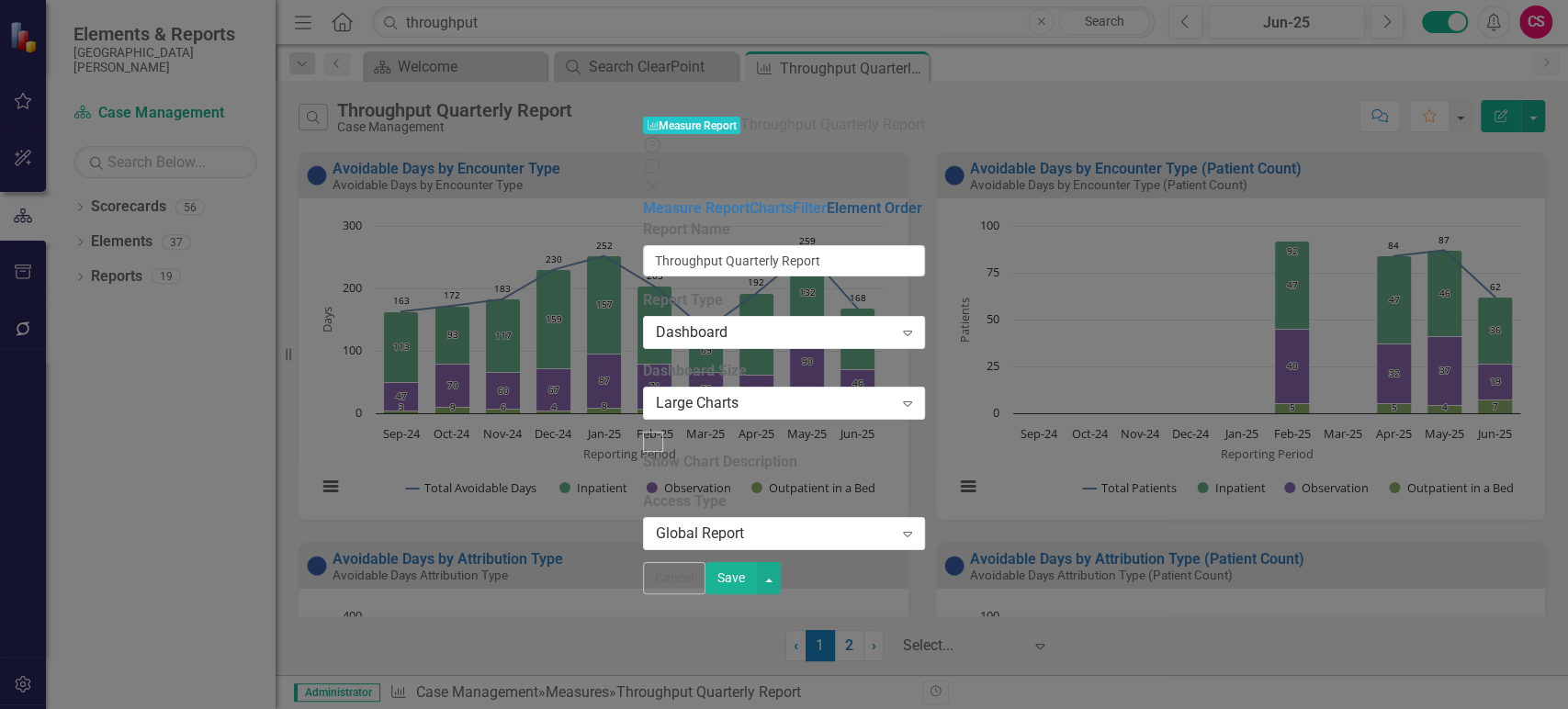 click on "Element Order" at bounding box center [874, 208] 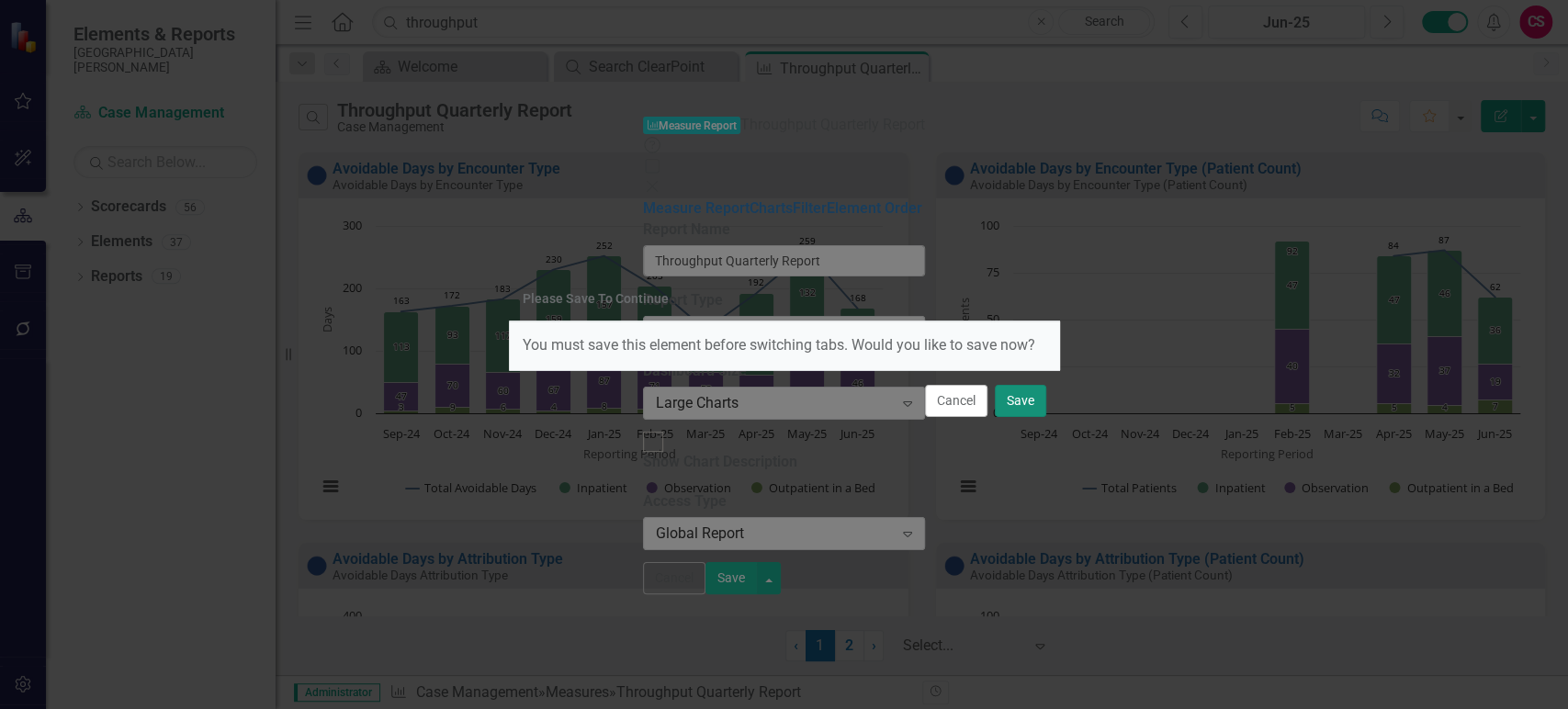 click on "Save" at bounding box center (1021, 400) 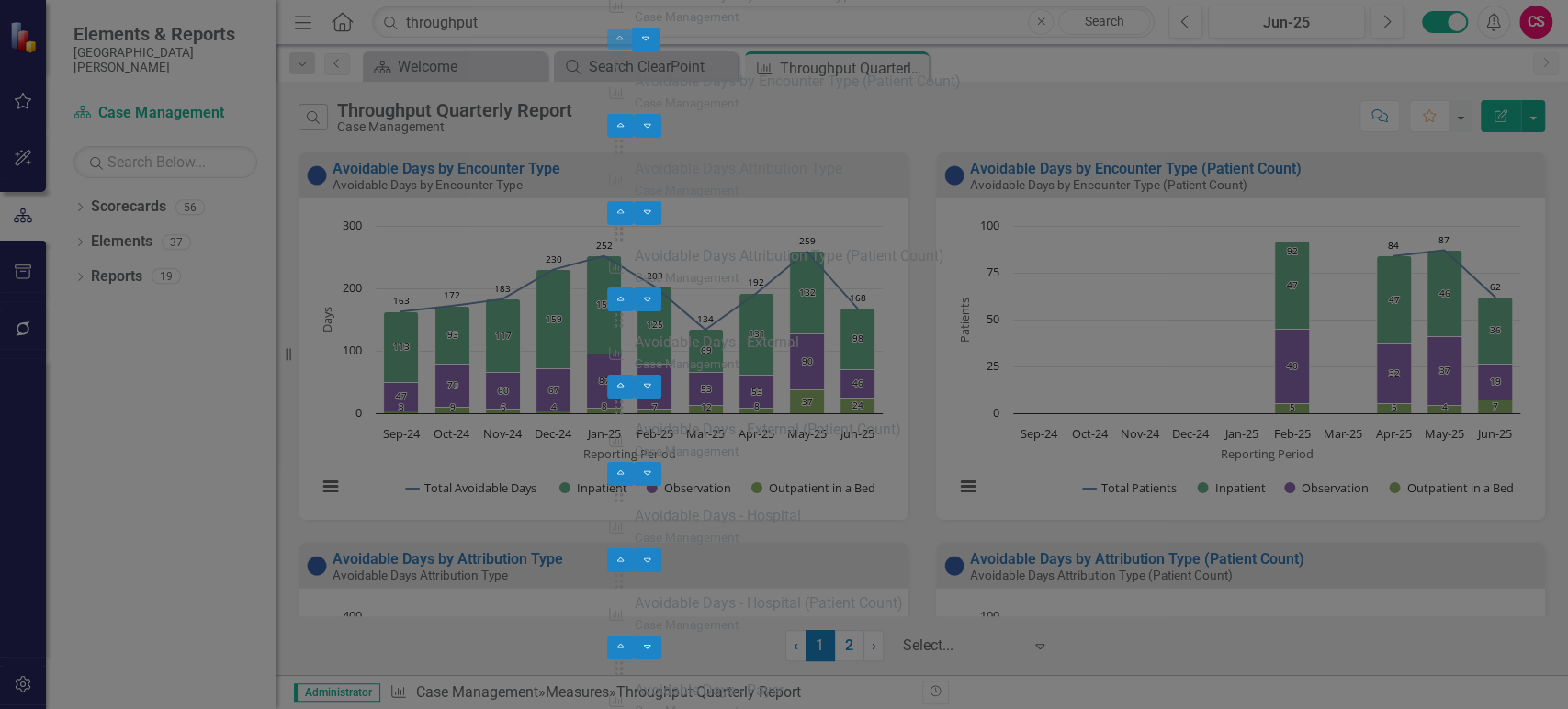 scroll, scrollTop: 0, scrollLeft: 0, axis: both 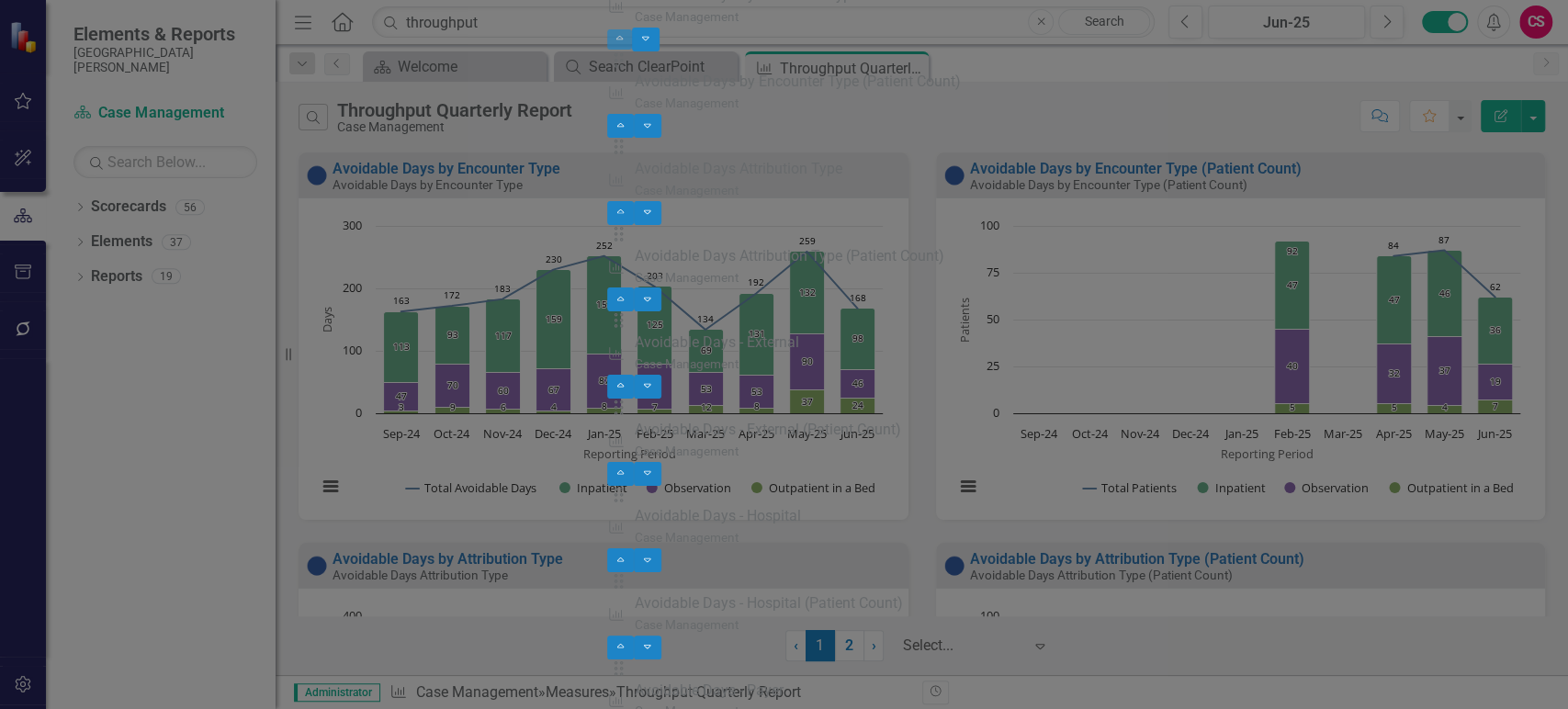 click at bounding box center [617, -132] 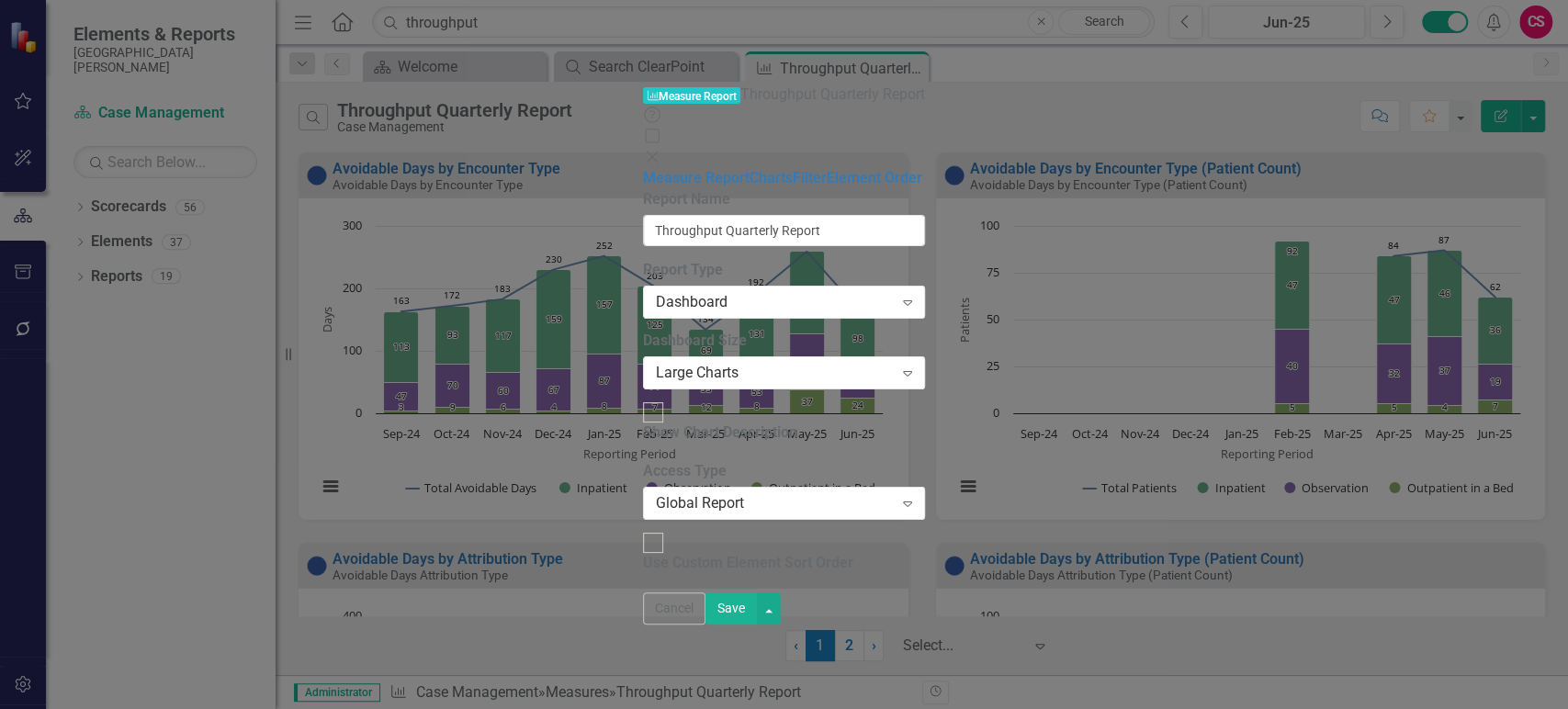 scroll, scrollTop: 0, scrollLeft: 0, axis: both 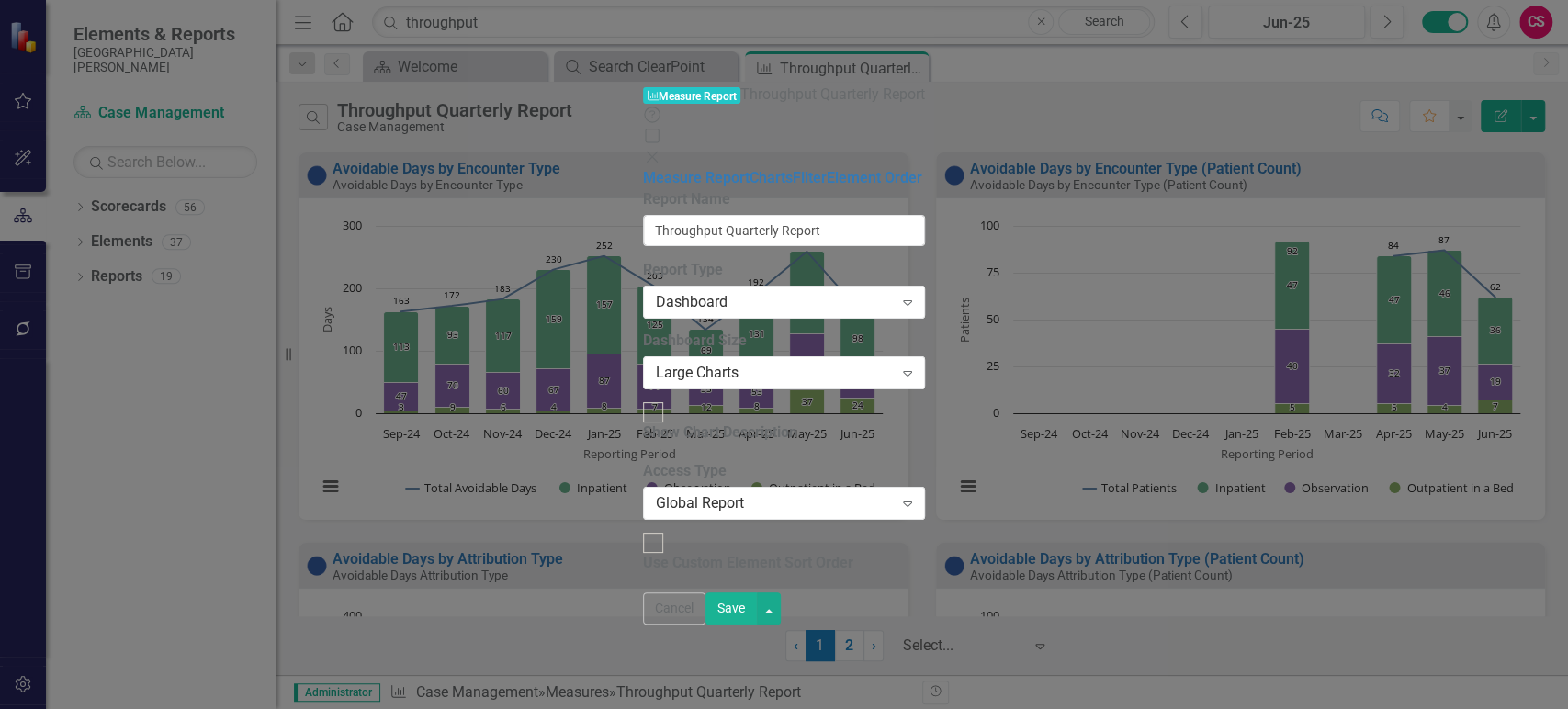 click on "Save" at bounding box center (731, 608) 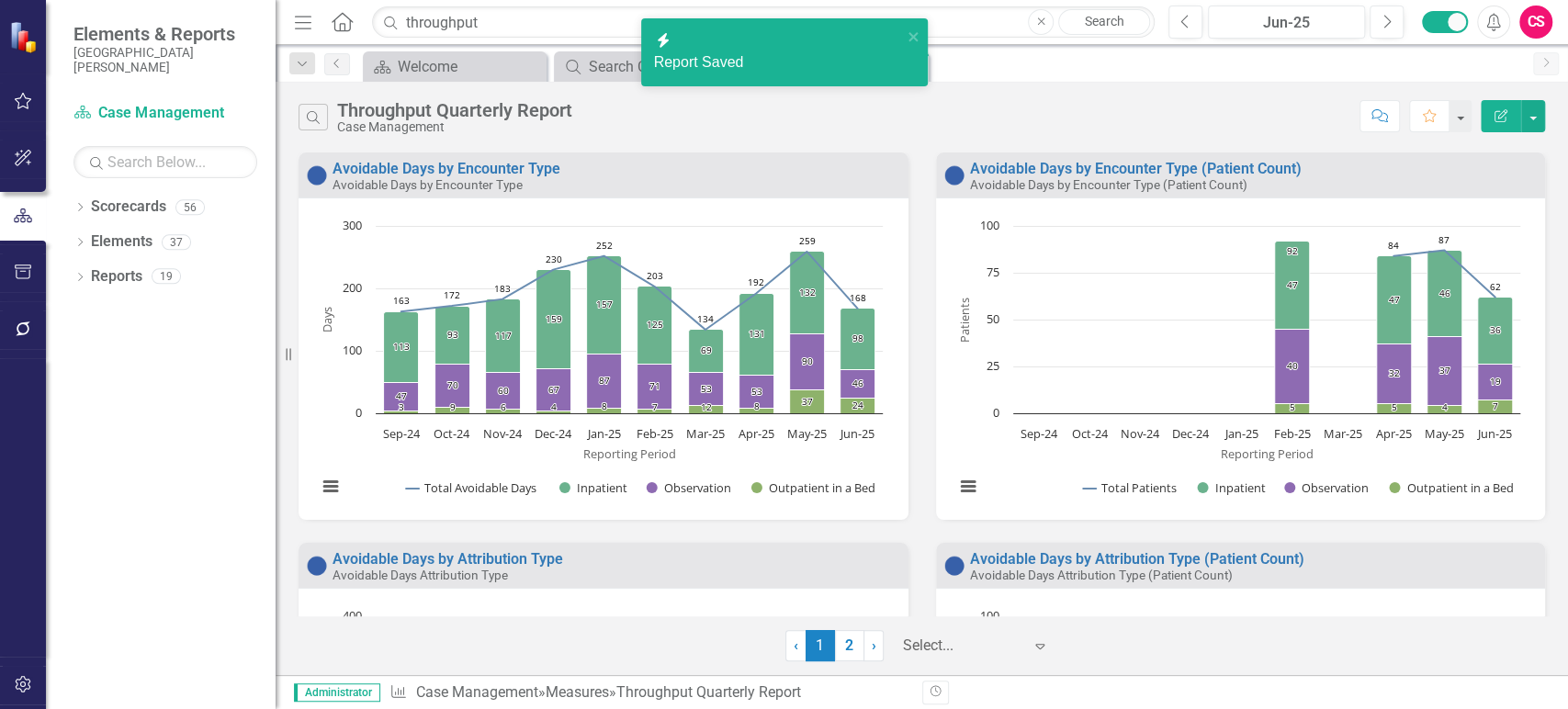 click on "Edit Report" at bounding box center (1501, 116) 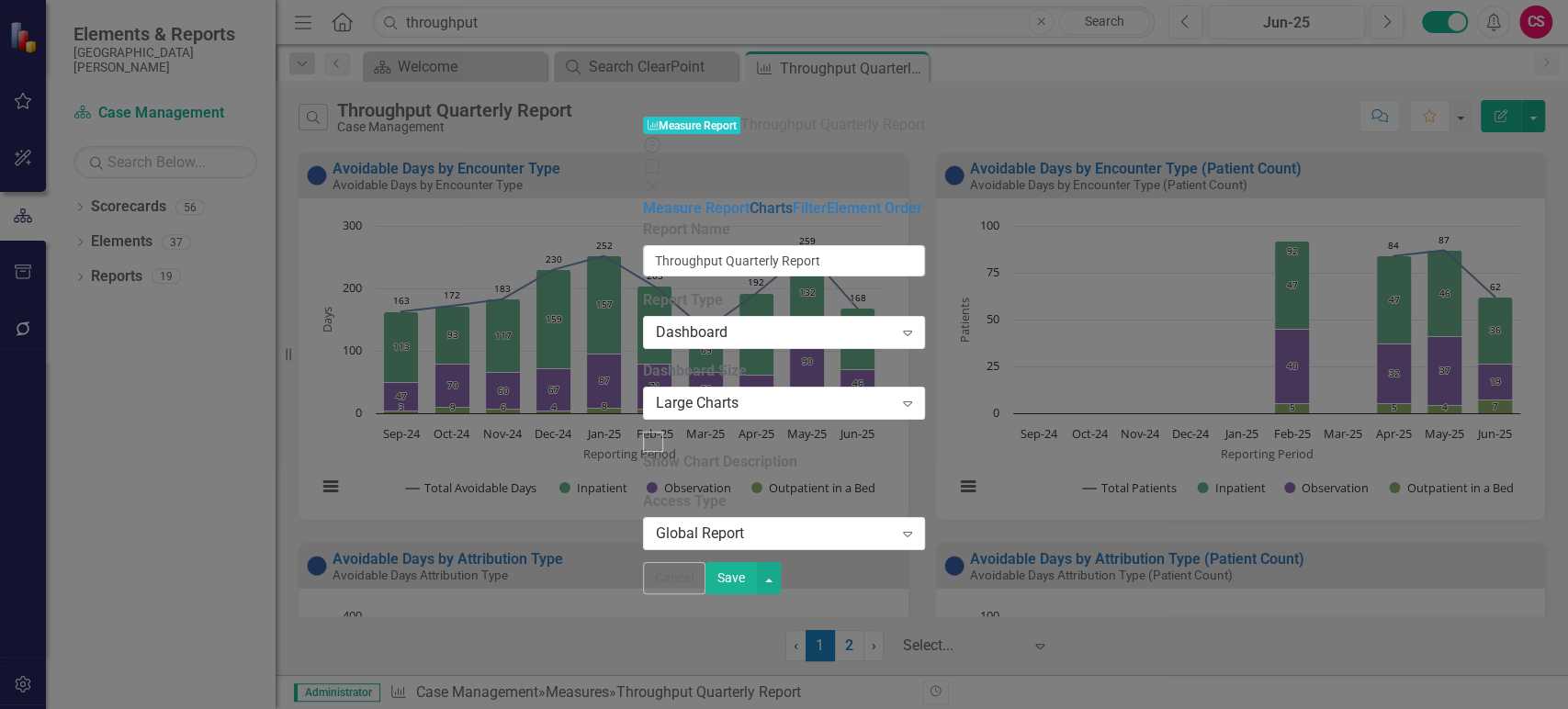 click on "Charts" at bounding box center [771, 208] 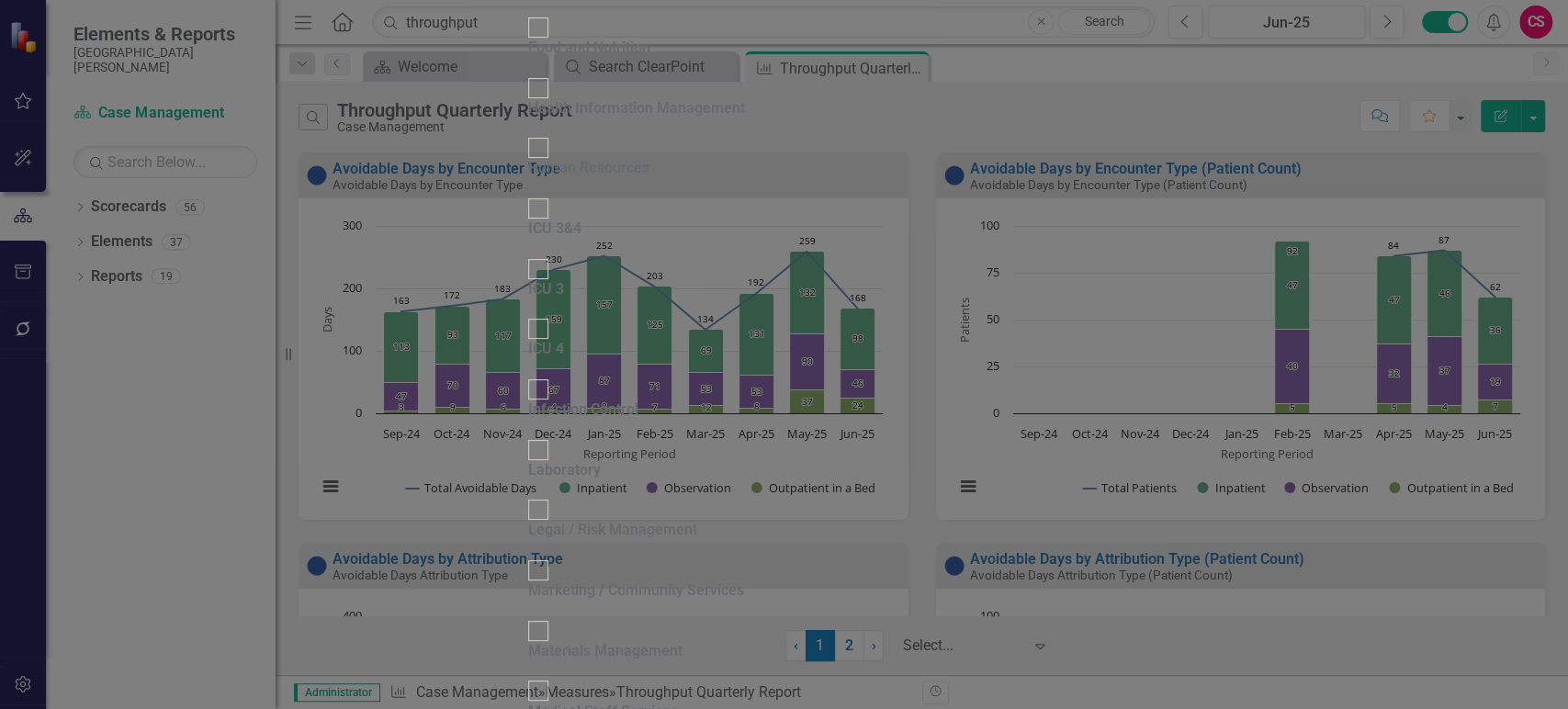 click on "Specific elements selected. Click here to view and change selection." at bounding box center (919, -587) 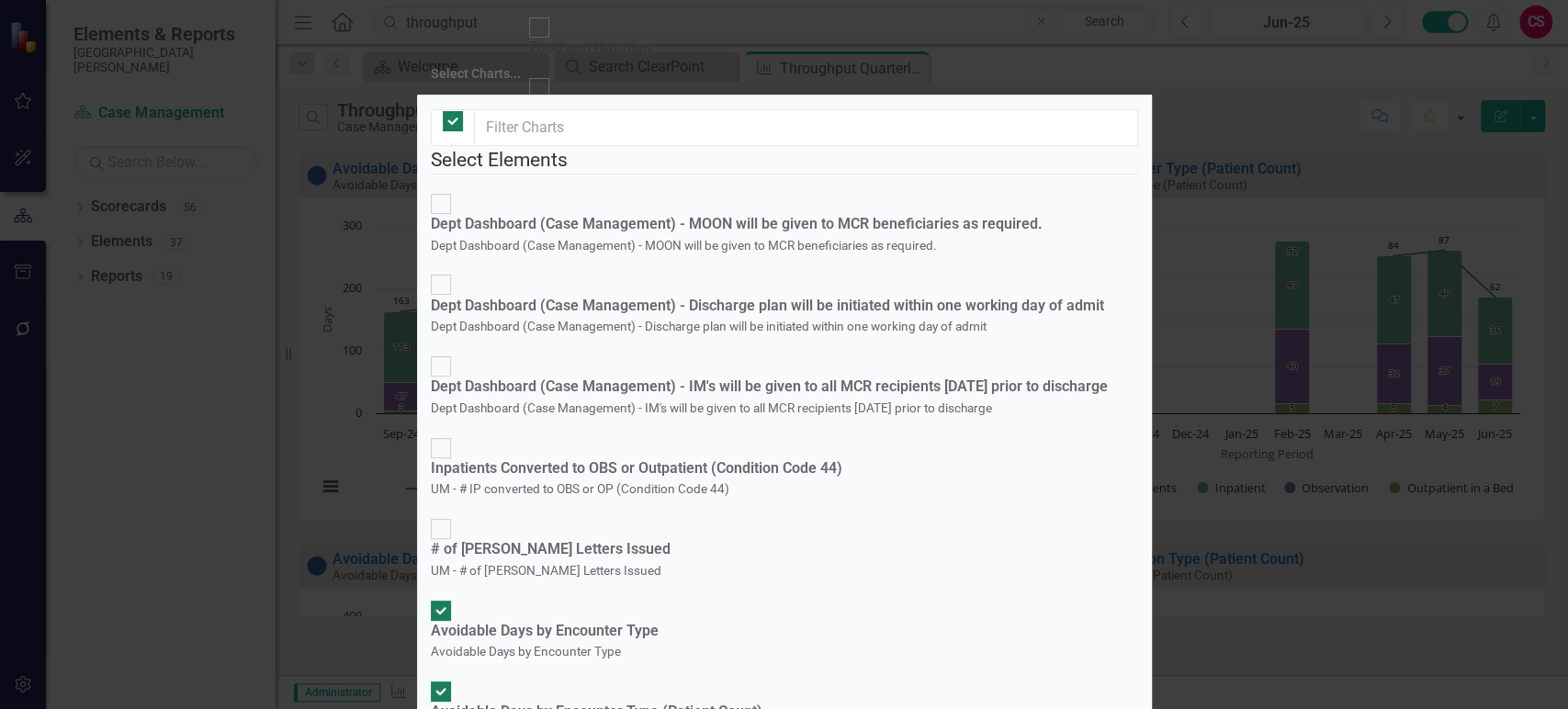 checkbox on "true" 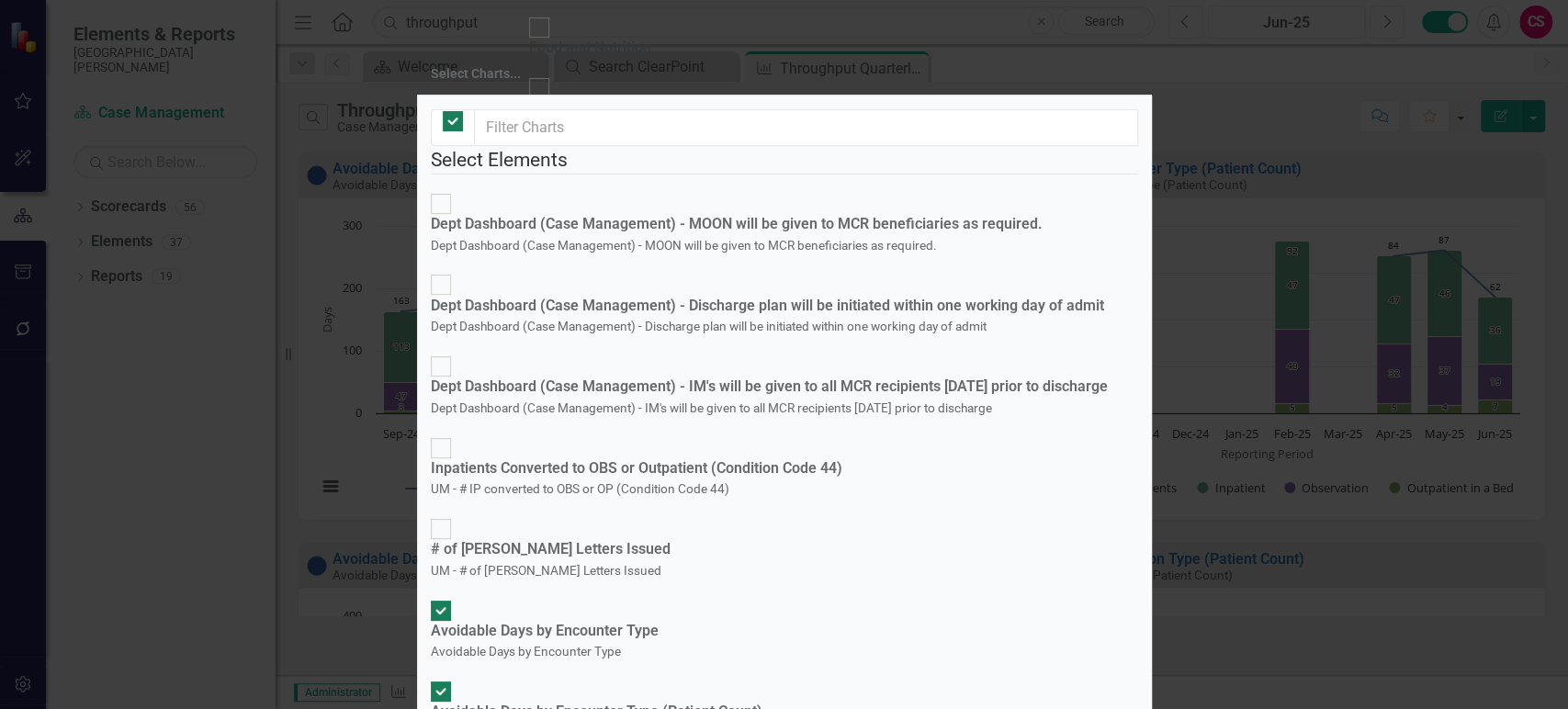 checkbox on "true" 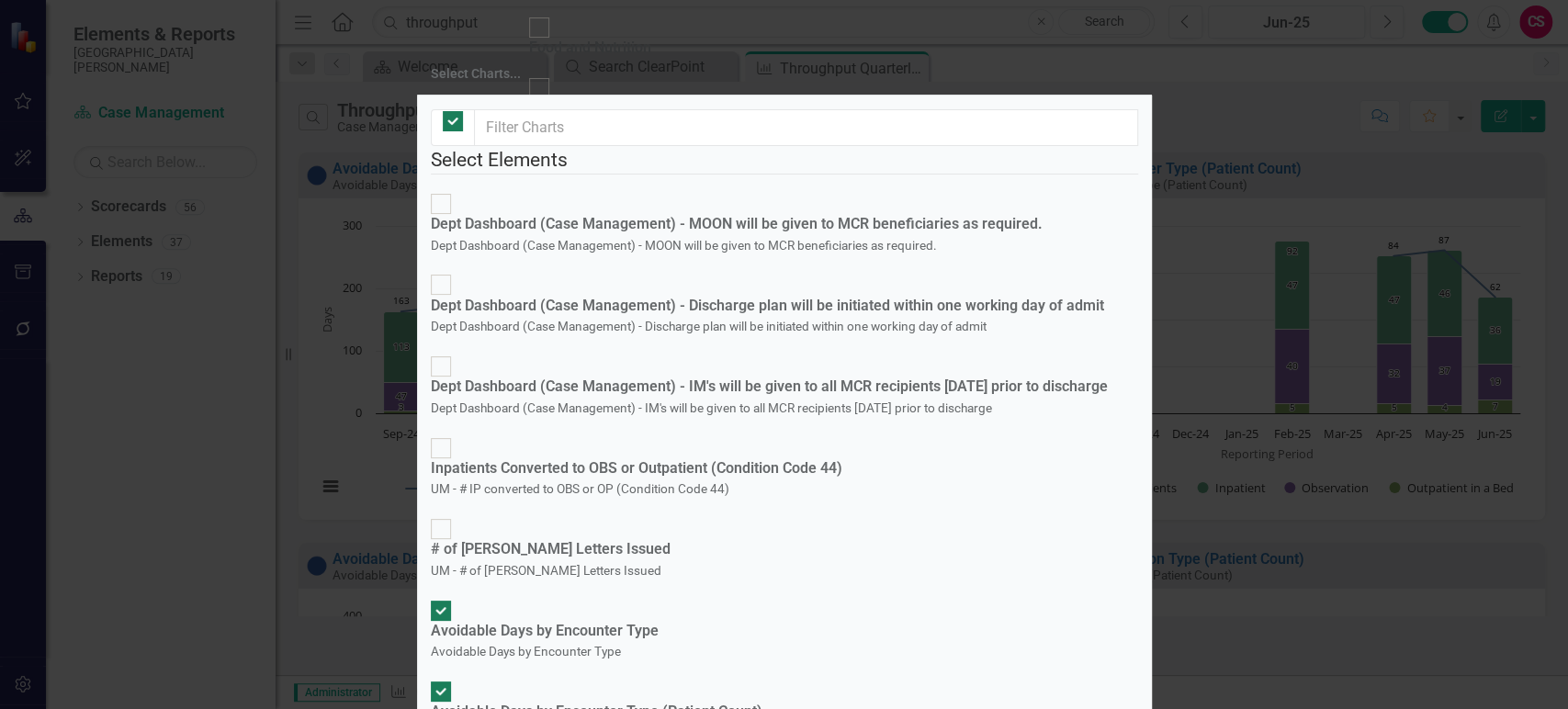 checkbox on "true" 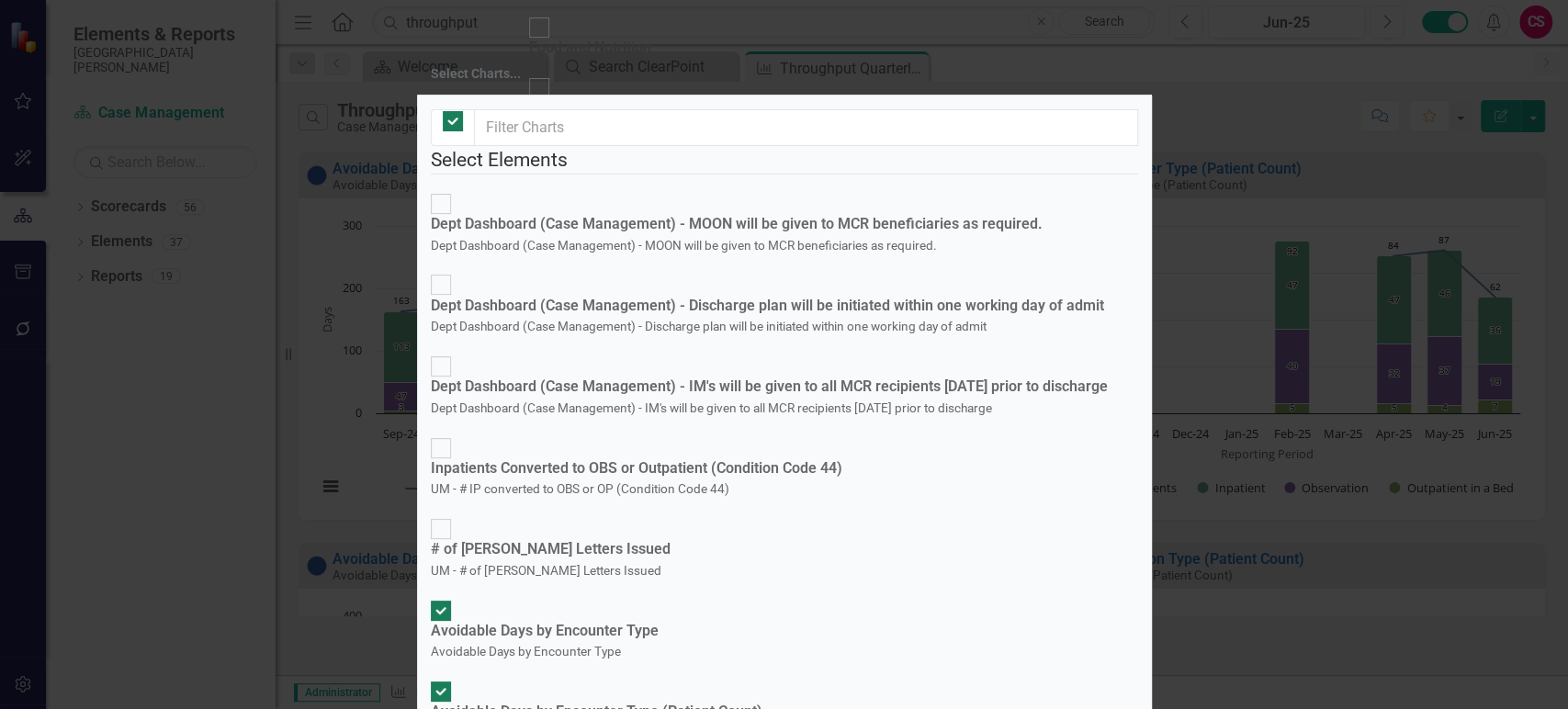 checkbox on "true" 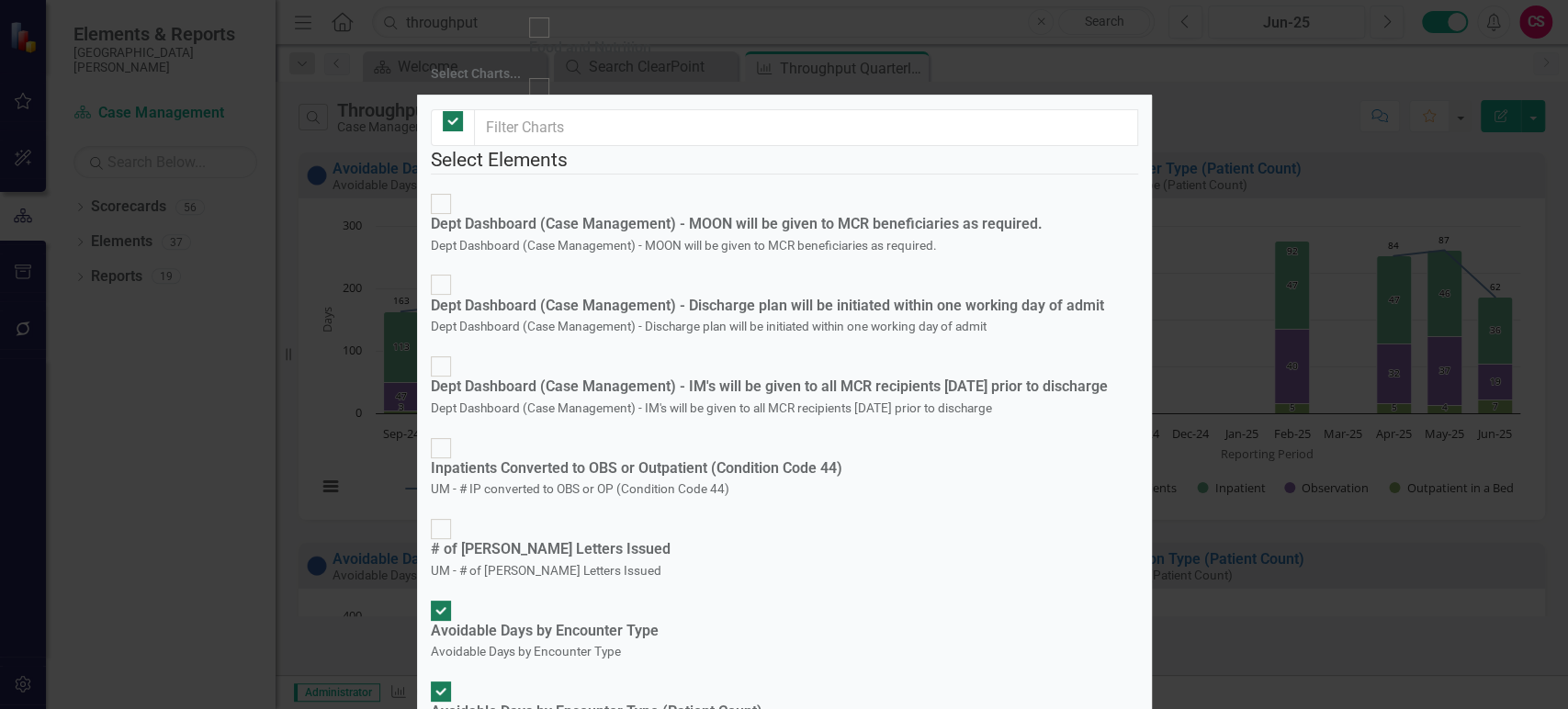 checkbox on "true" 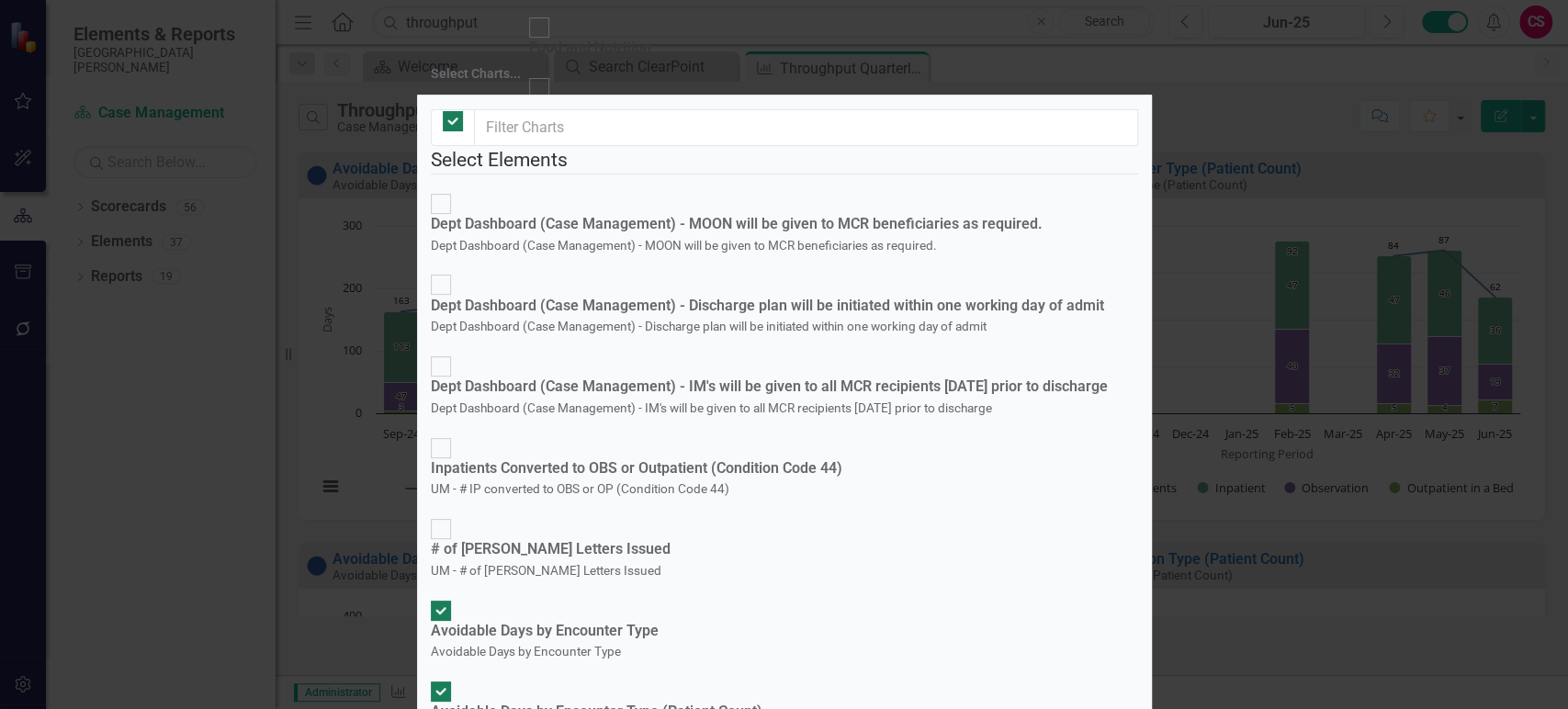 checkbox on "true" 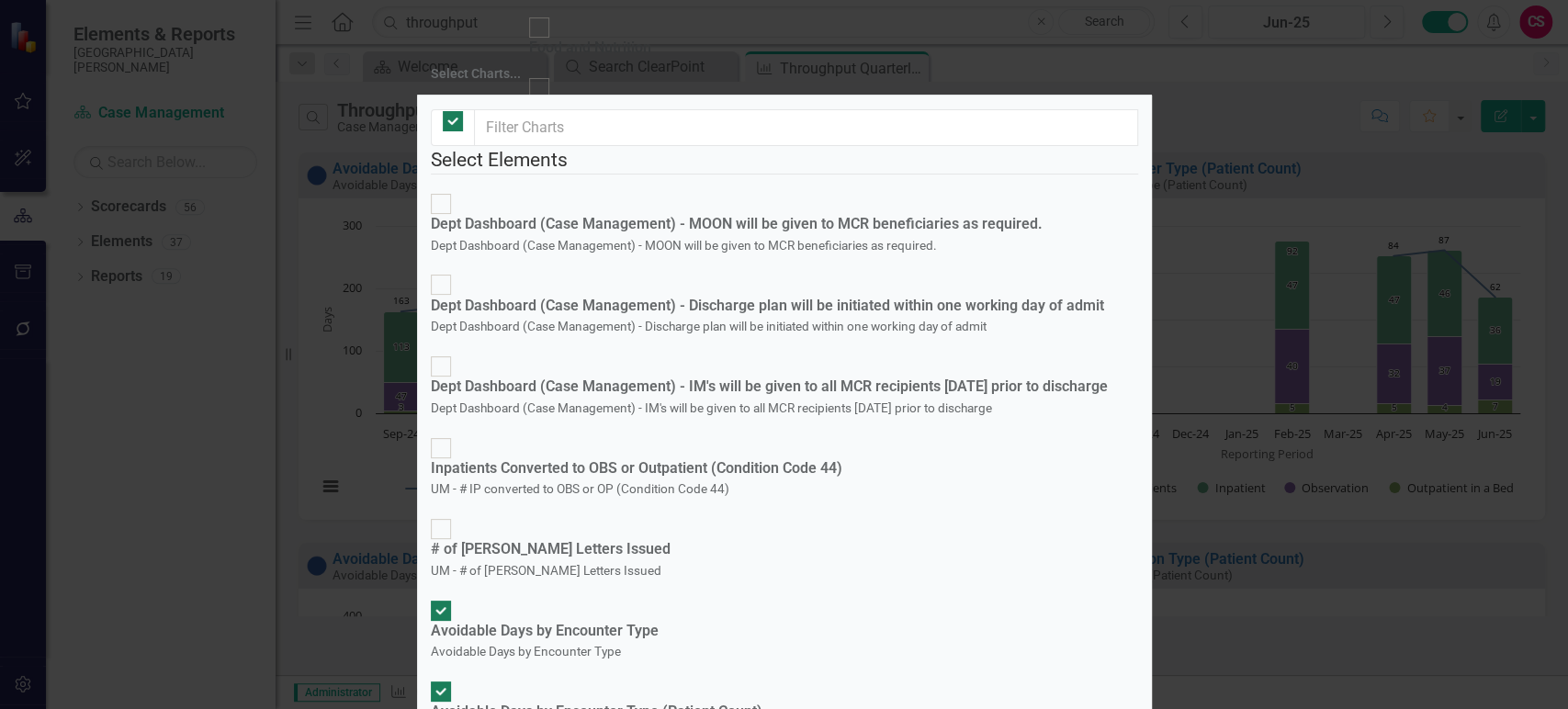 checkbox on "true" 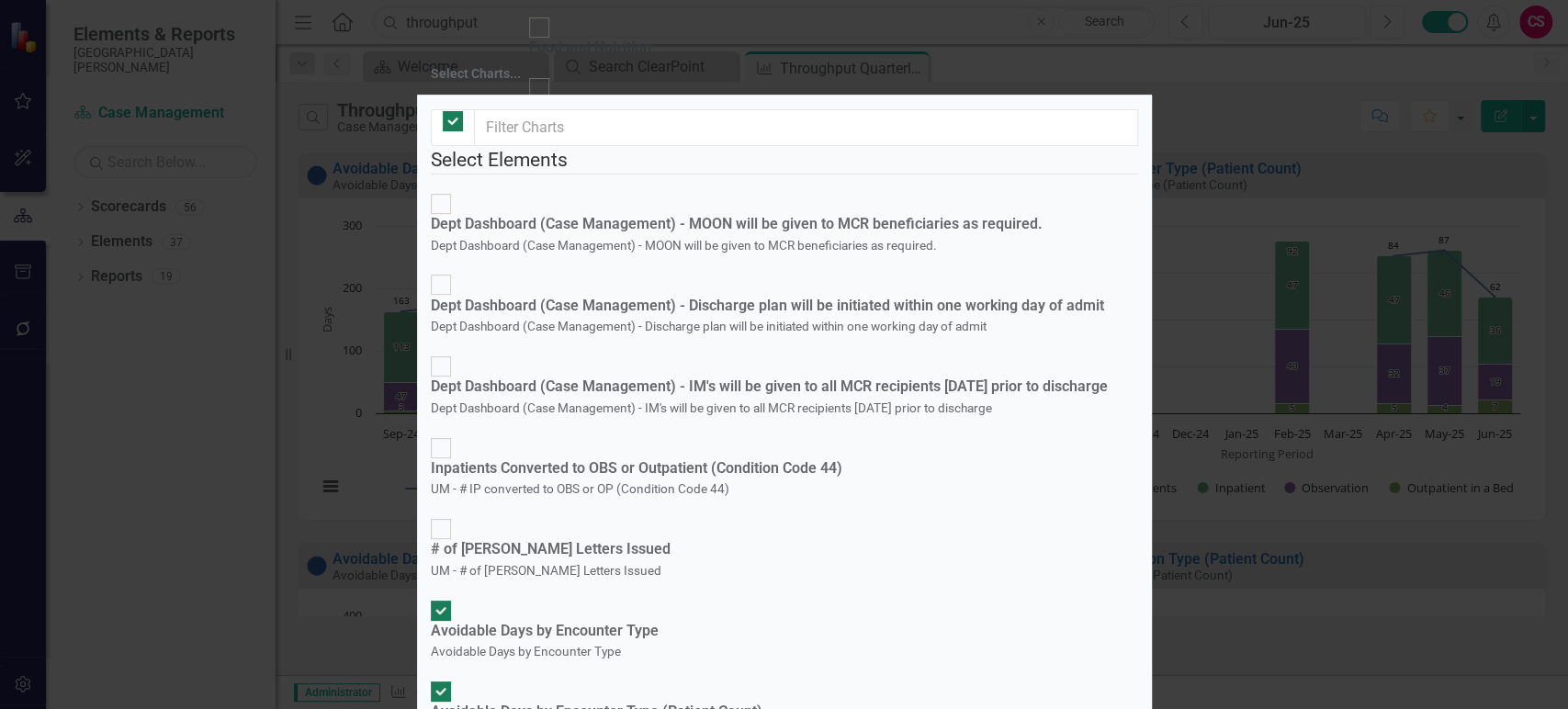 checkbox on "true" 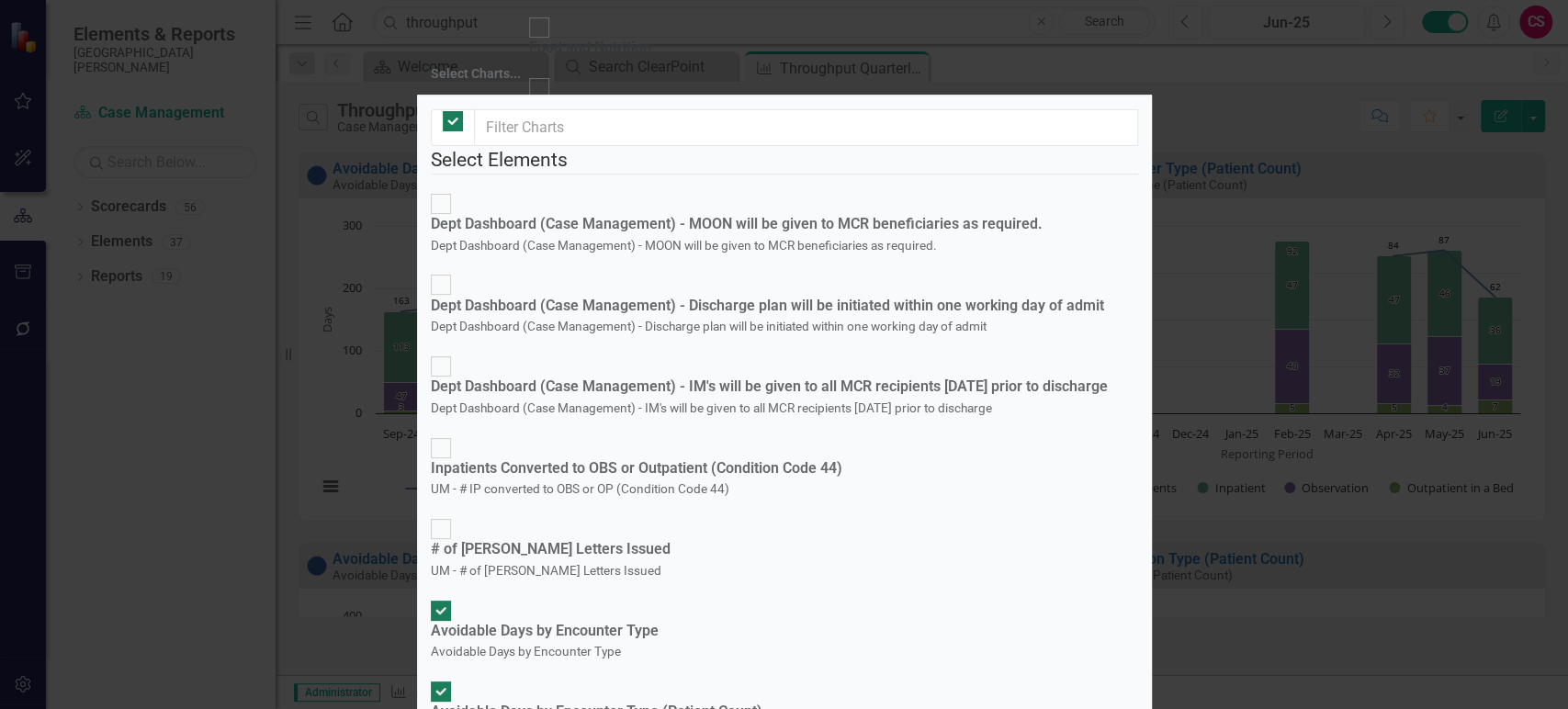checkbox on "true" 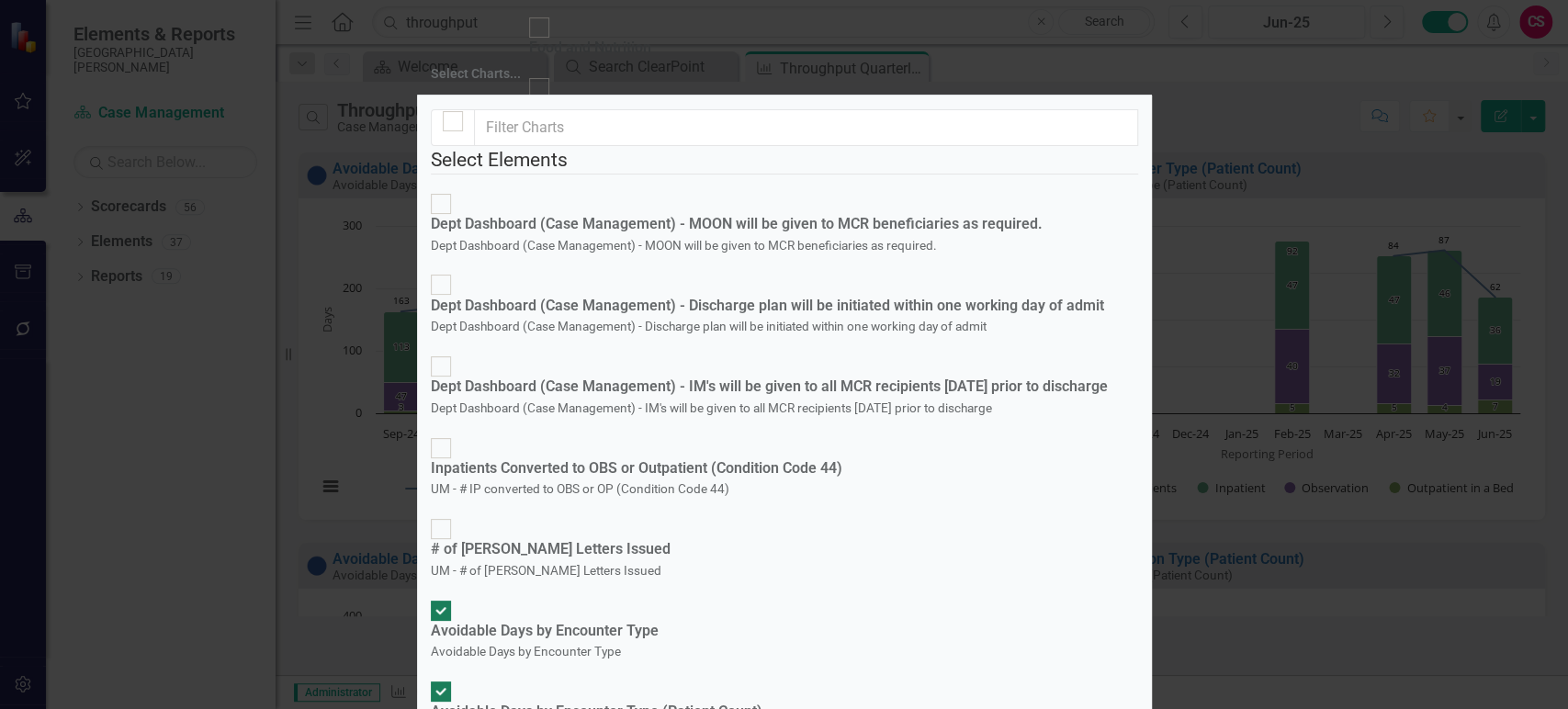 checkbox on "false" 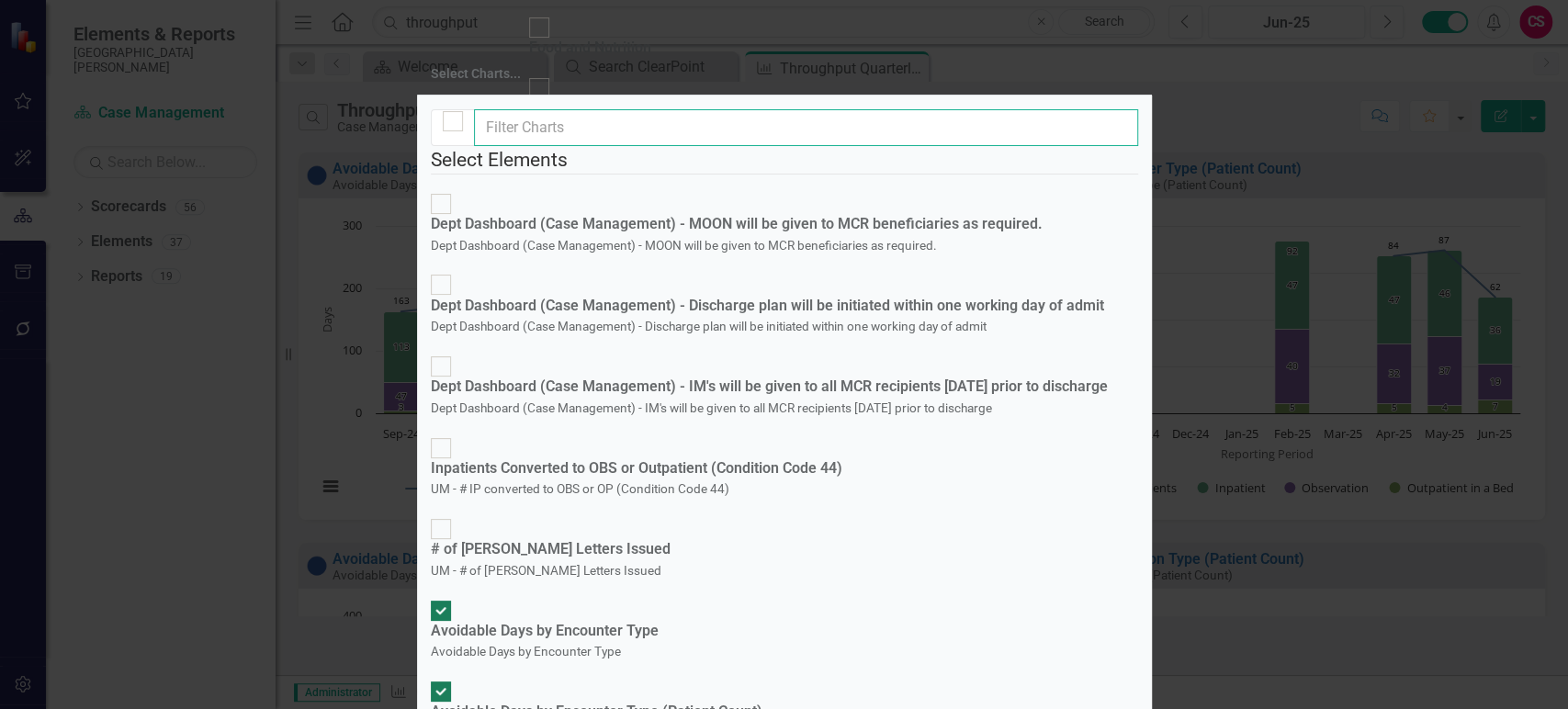 click at bounding box center (806, 128) 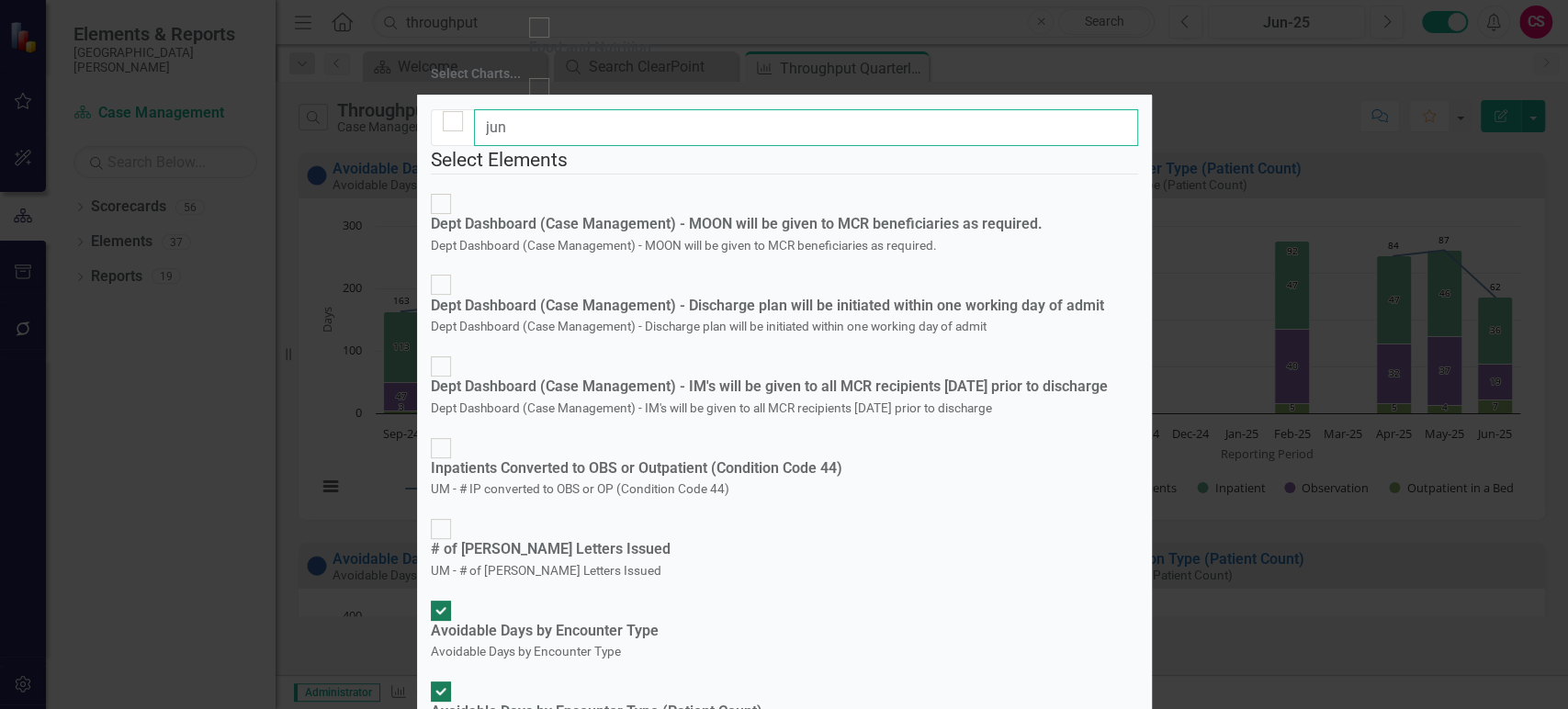 type on "jun" 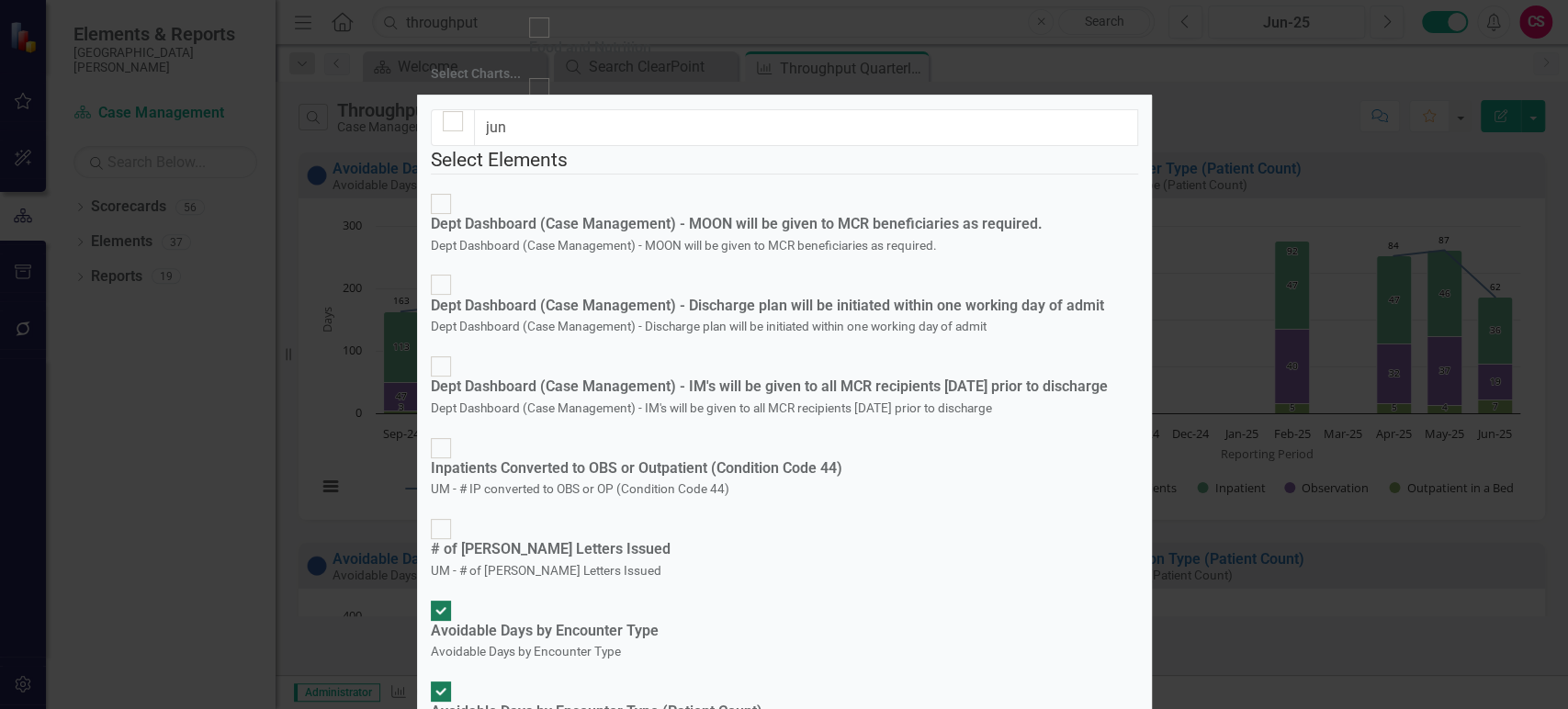 click on "Cancel" at bounding box center (1048, 4140) 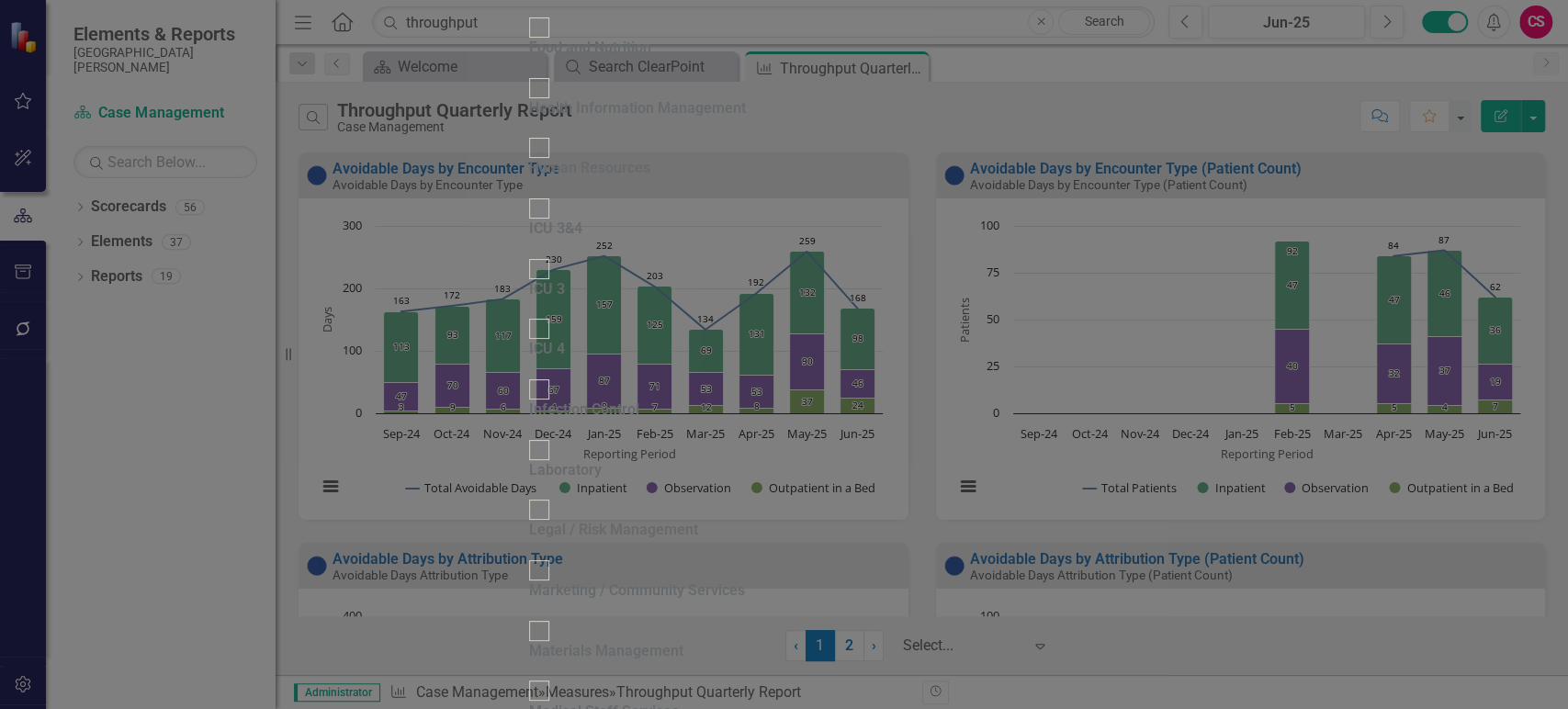 click on "Element Order" at bounding box center (761, -1560) 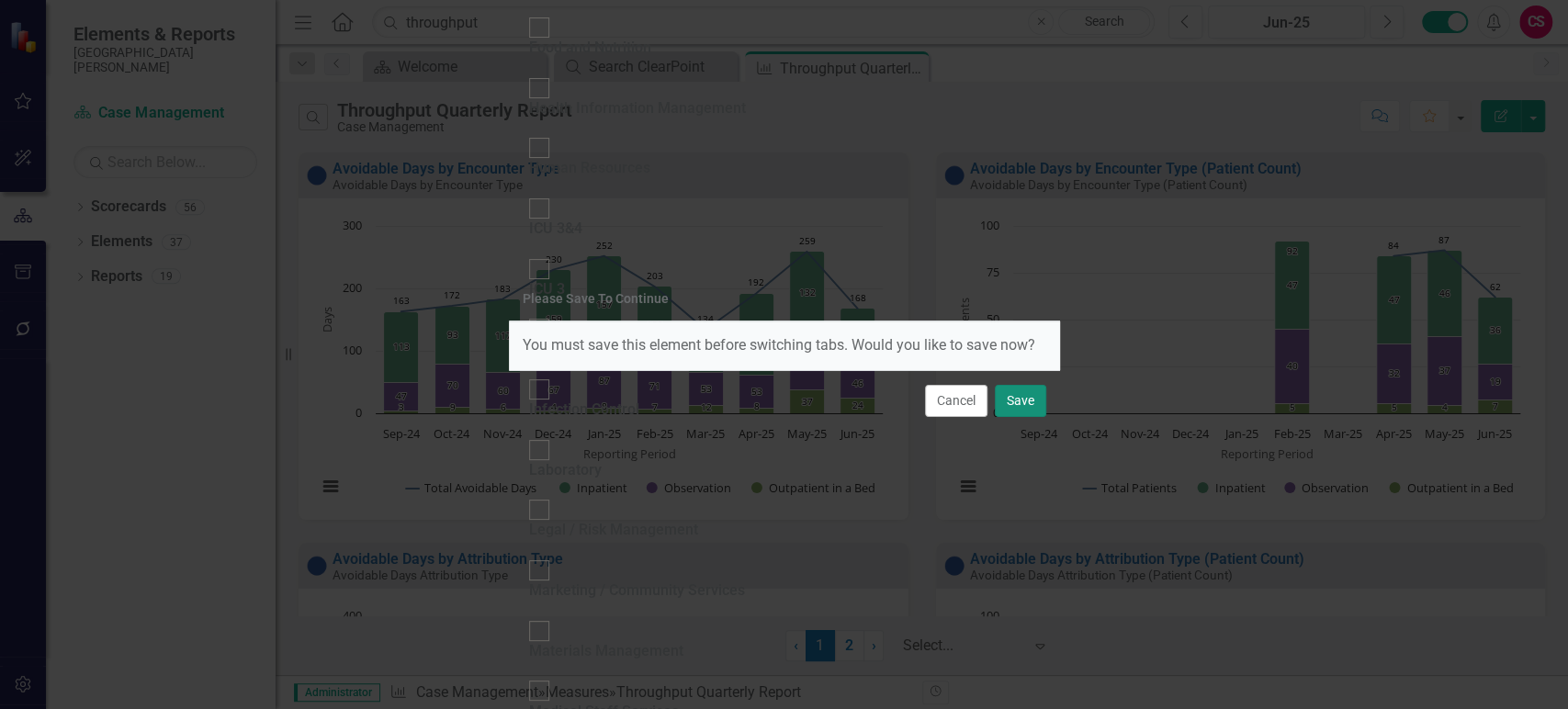 click on "Save" at bounding box center (1021, 400) 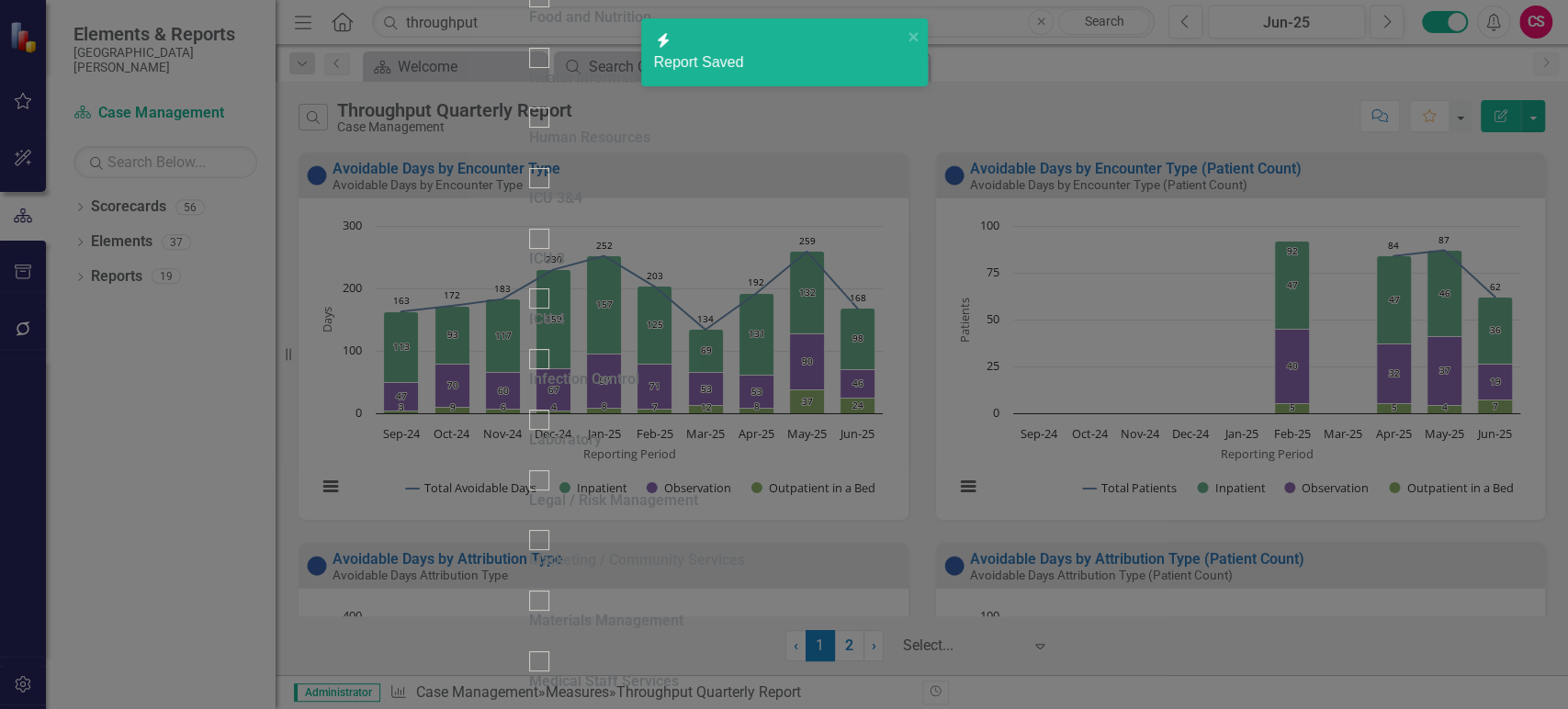 click on "Use Custom Element Sort Order" at bounding box center (538, 2311) 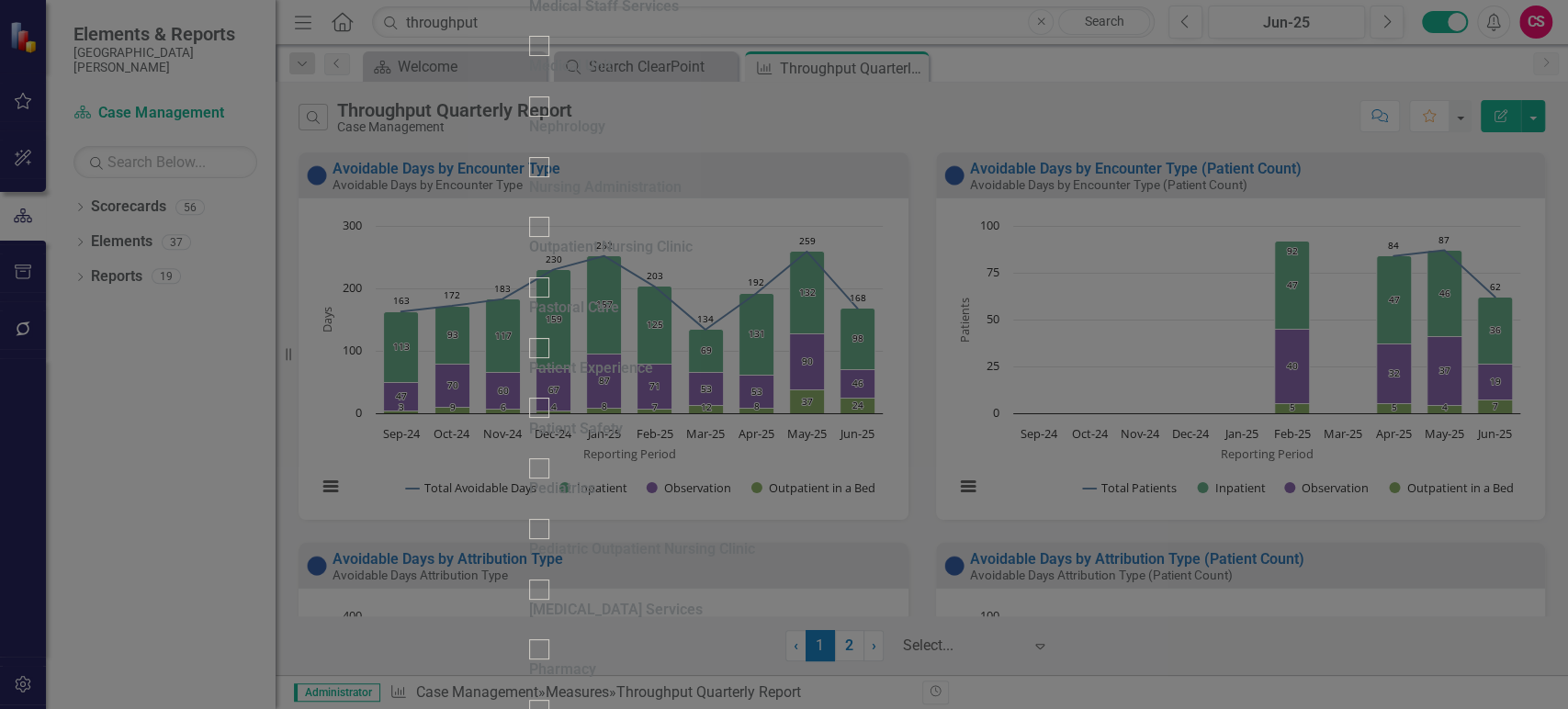 scroll, scrollTop: 0, scrollLeft: 0, axis: both 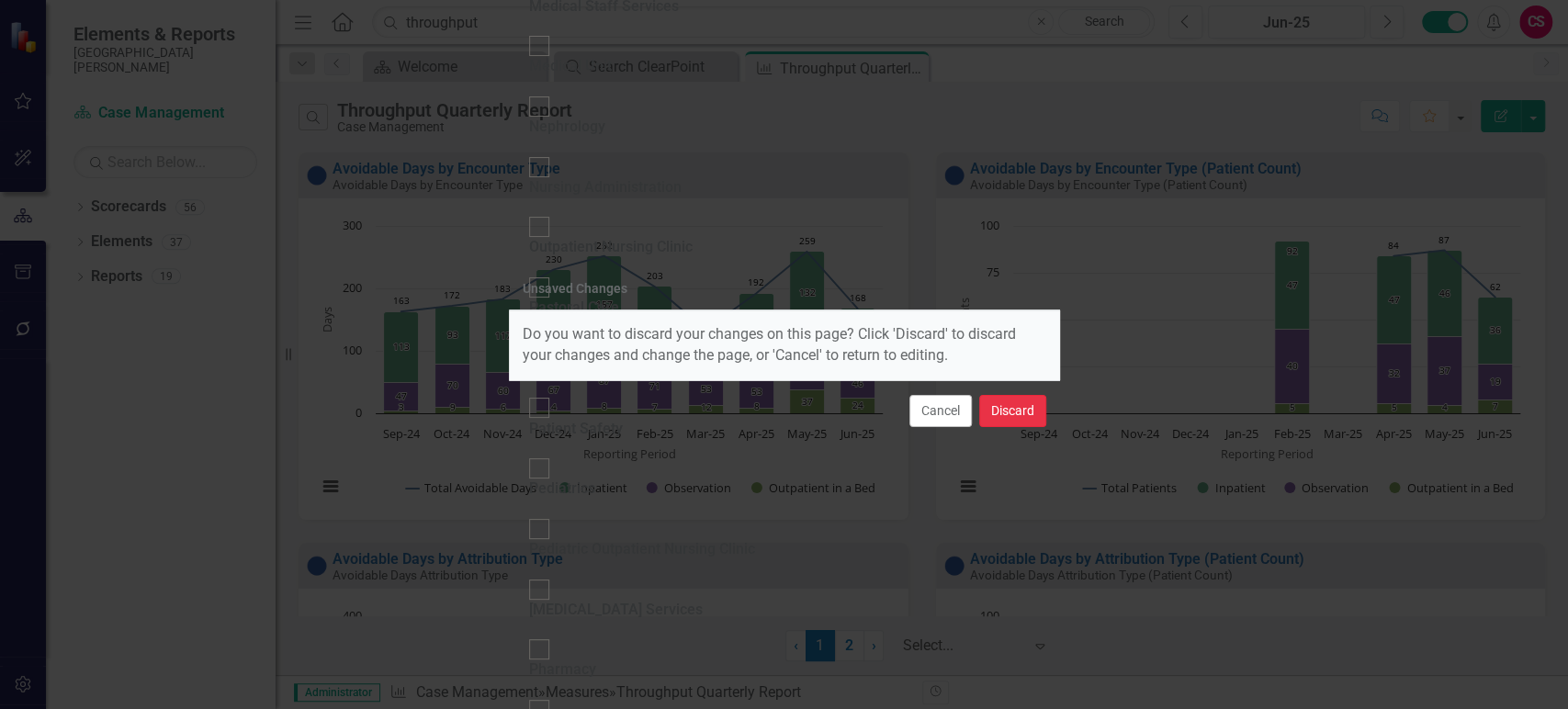 click on "Discard" at bounding box center [1012, 411] 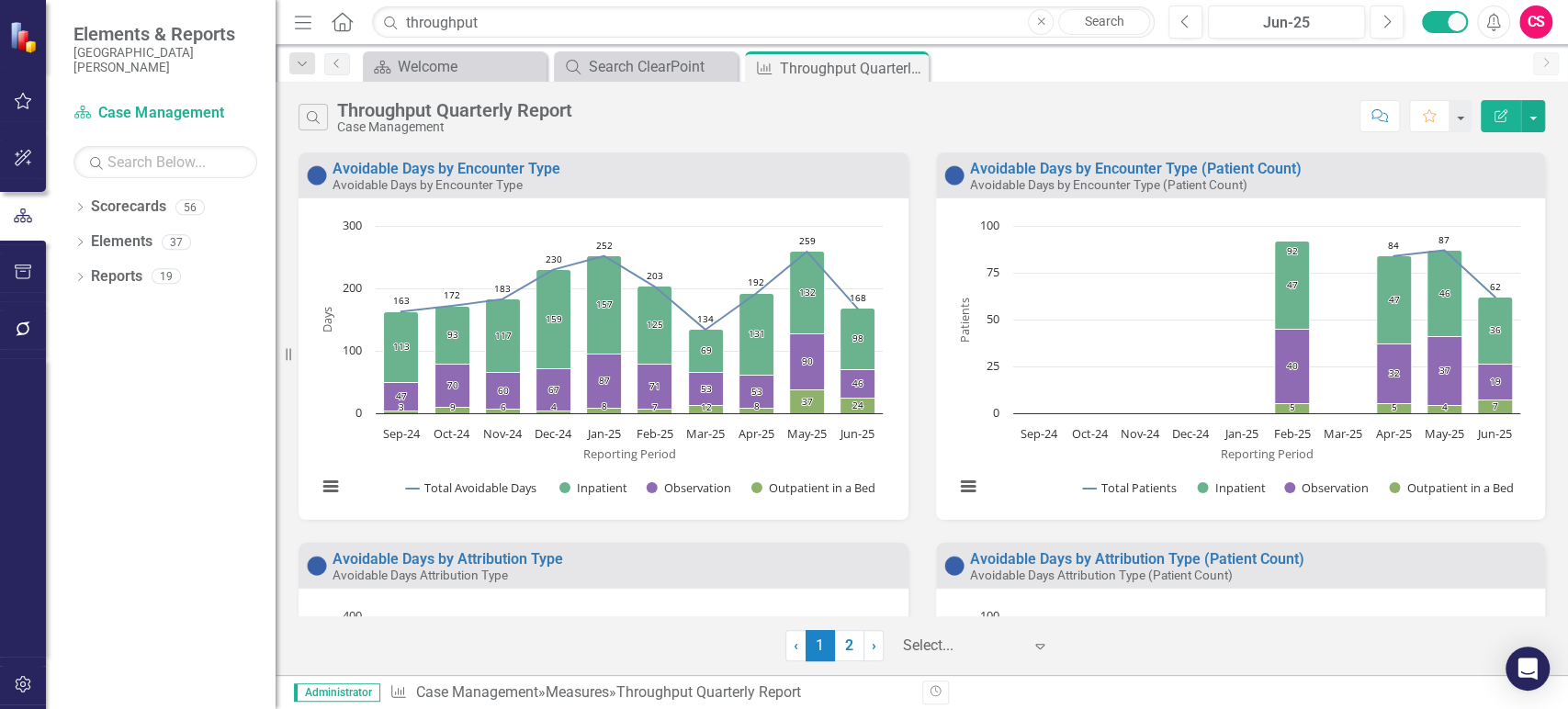 scroll, scrollTop: 507, scrollLeft: 0, axis: vertical 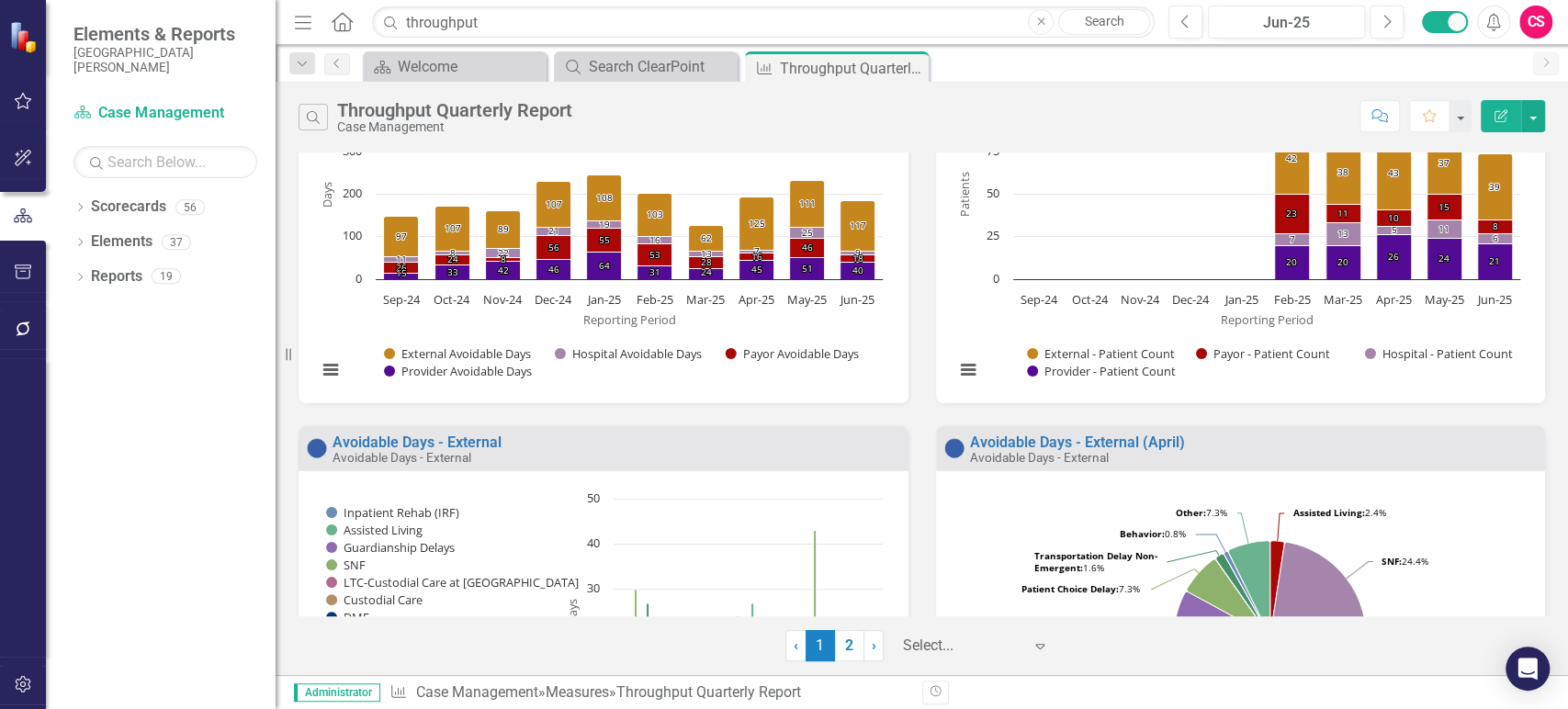 click on "Search Throughput Quarterly Report Case Management Comment Favorite Edit Report" at bounding box center [921, 117] 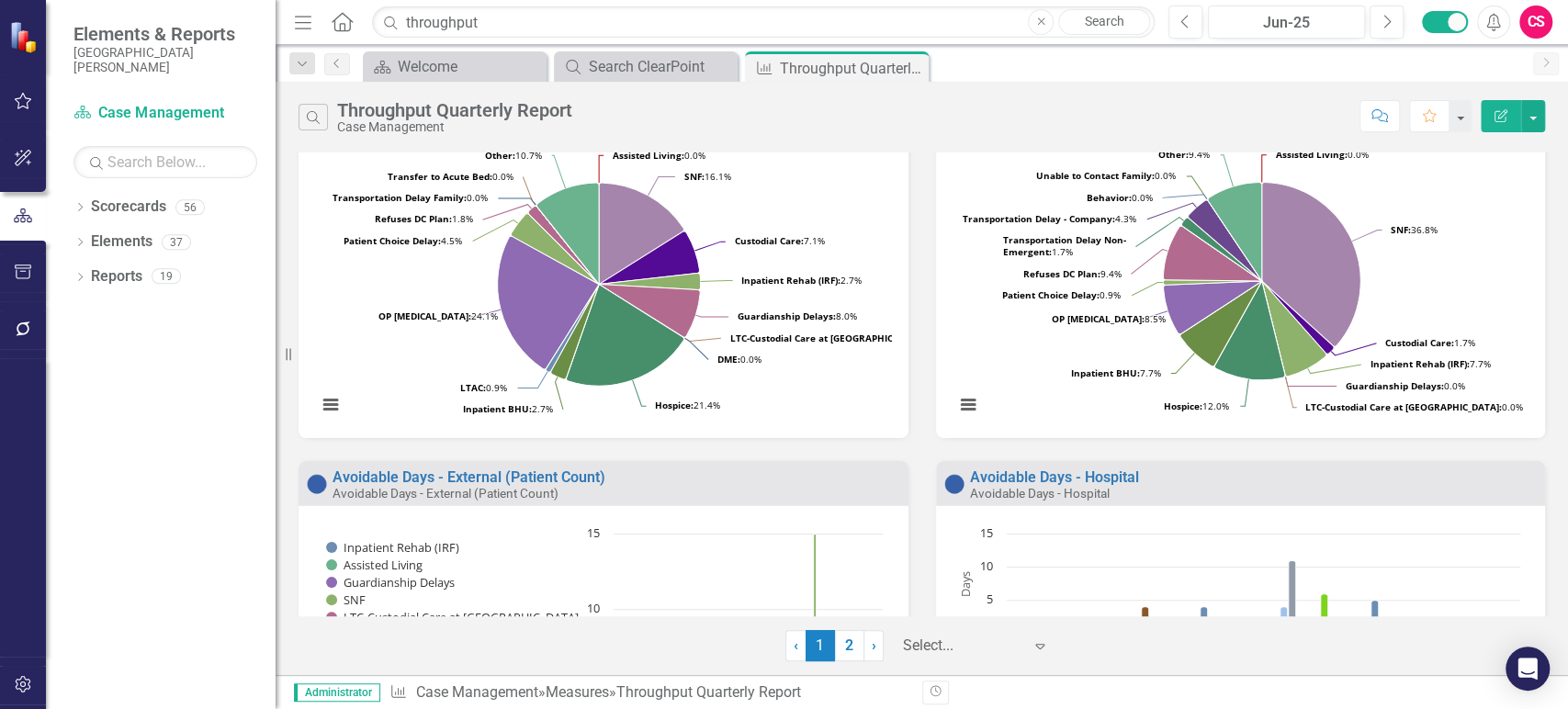 click on "Edit Report" 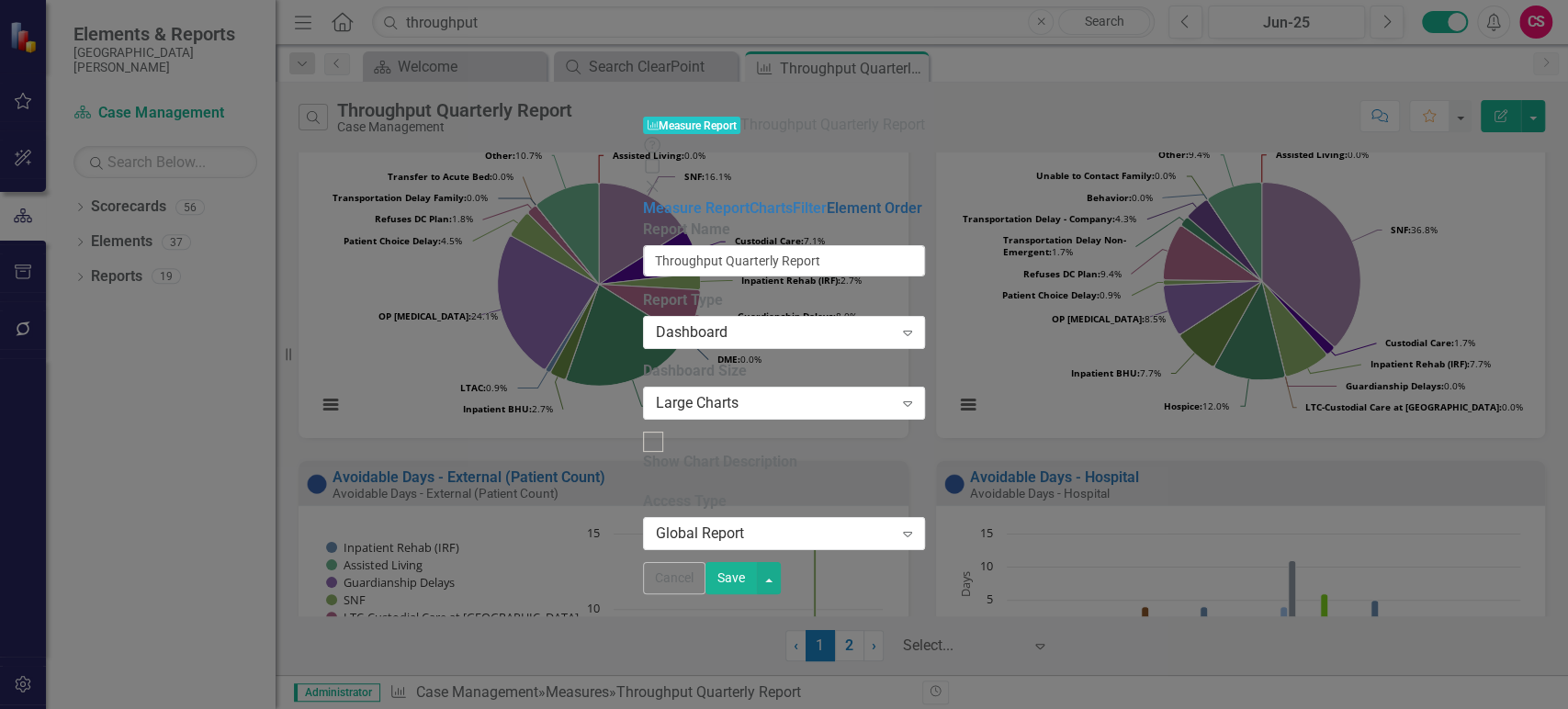 click on "Element Order" at bounding box center (874, 208) 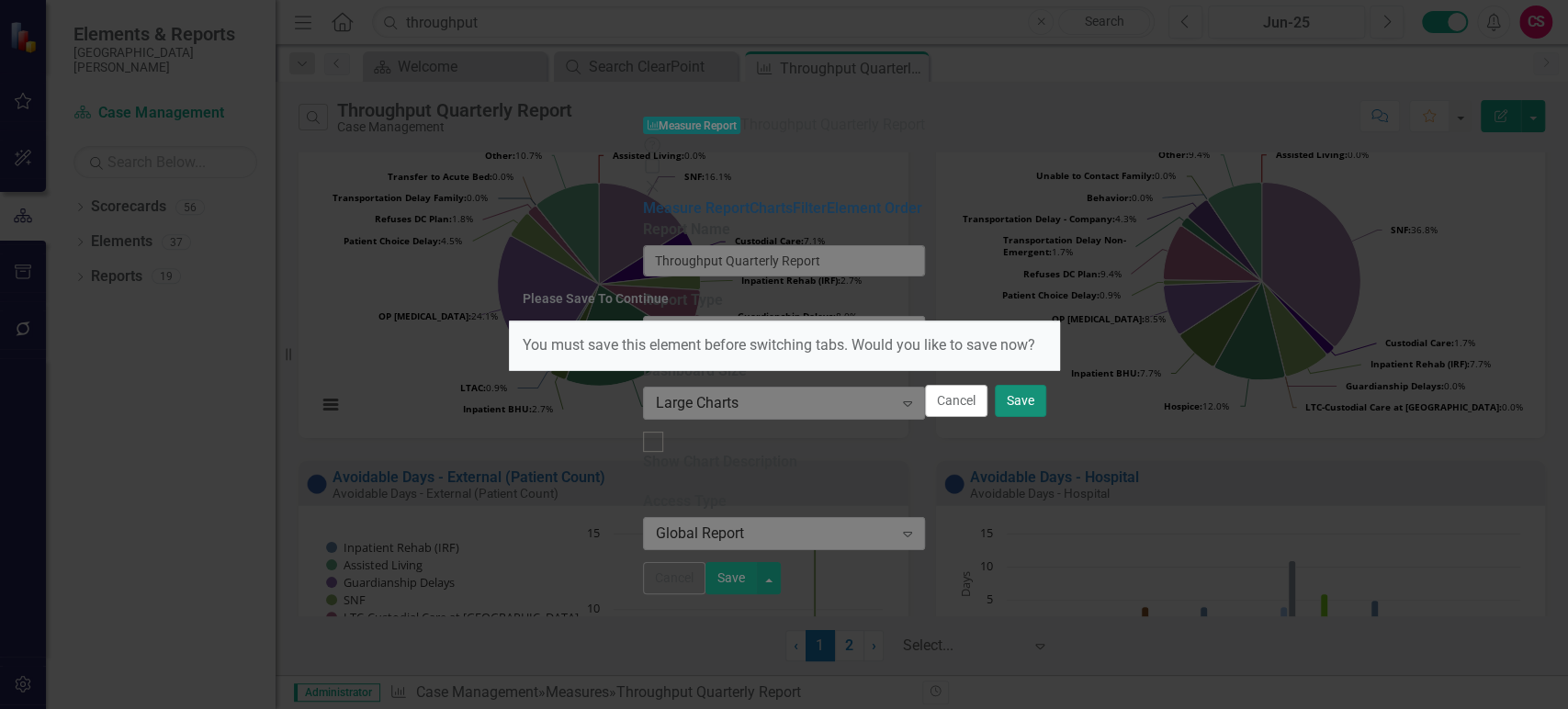 click on "Save" at bounding box center (1021, 400) 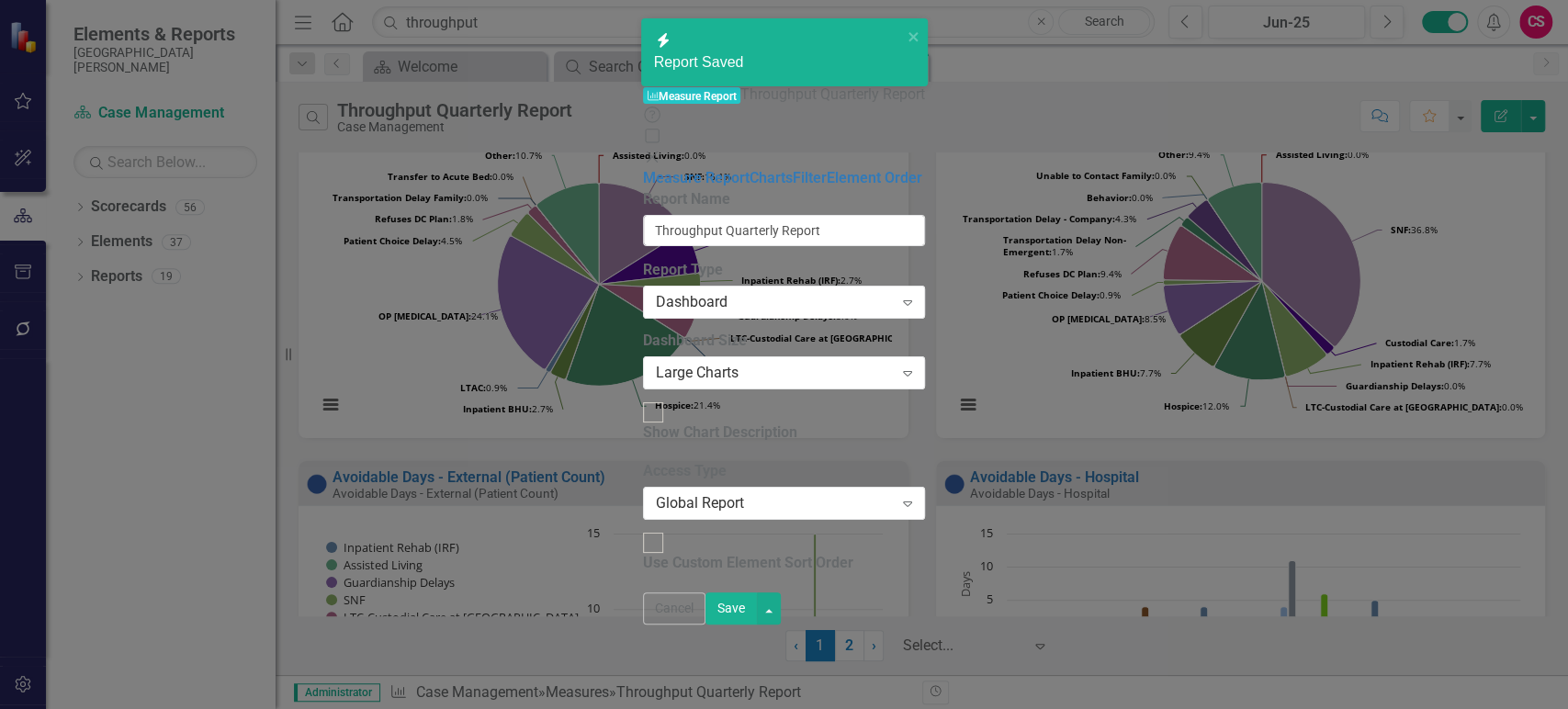 click on "Use Custom Element Sort Order" at bounding box center (748, 563) 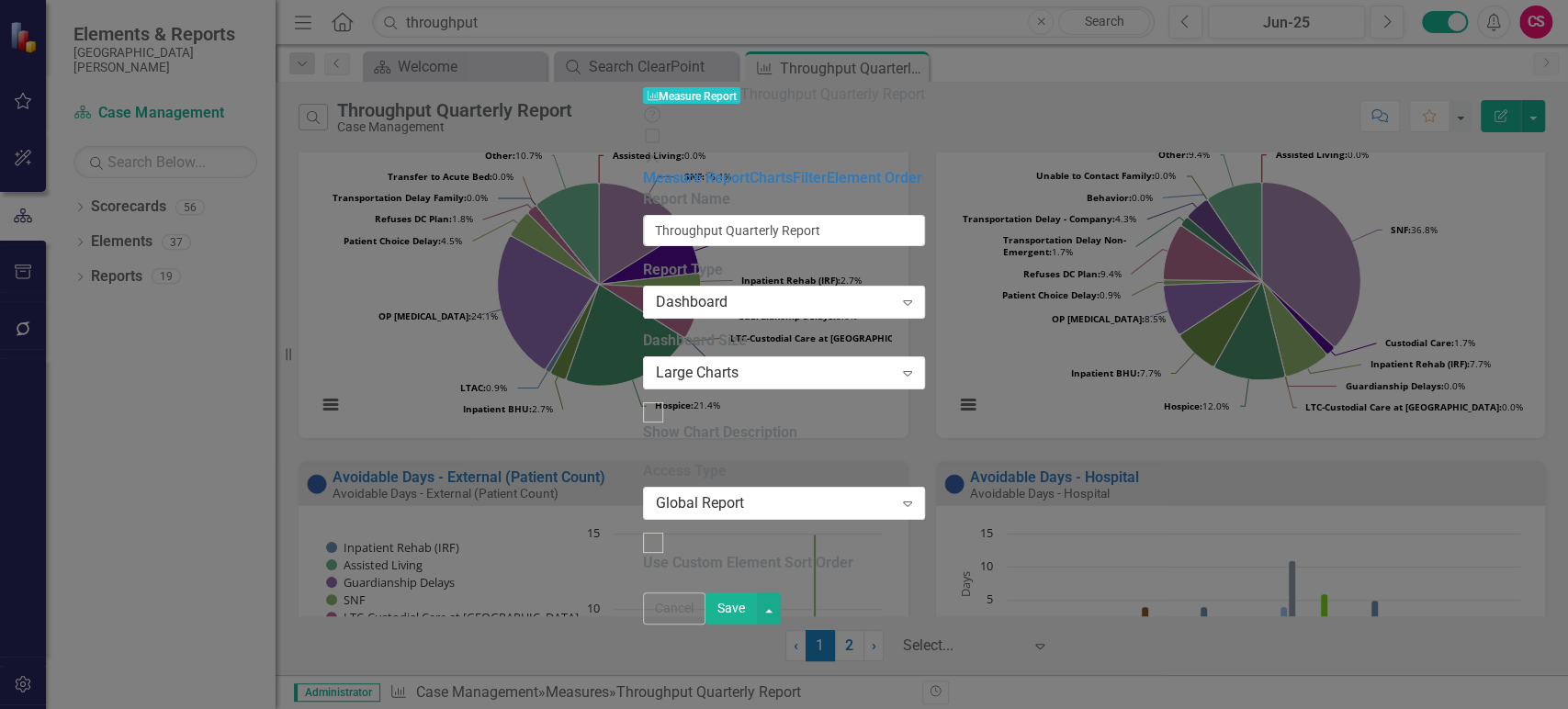 click at bounding box center (653, 543) 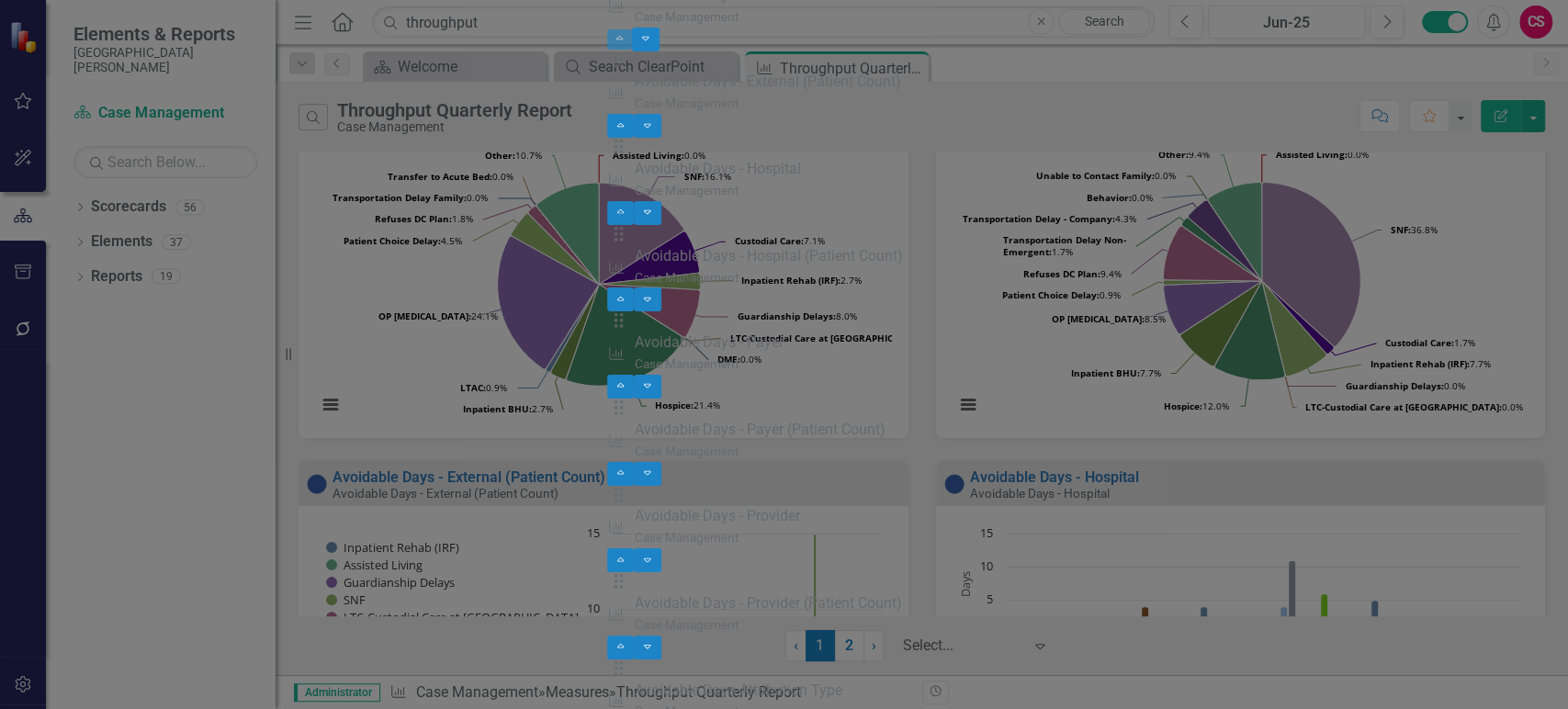 scroll, scrollTop: 213, scrollLeft: 0, axis: vertical 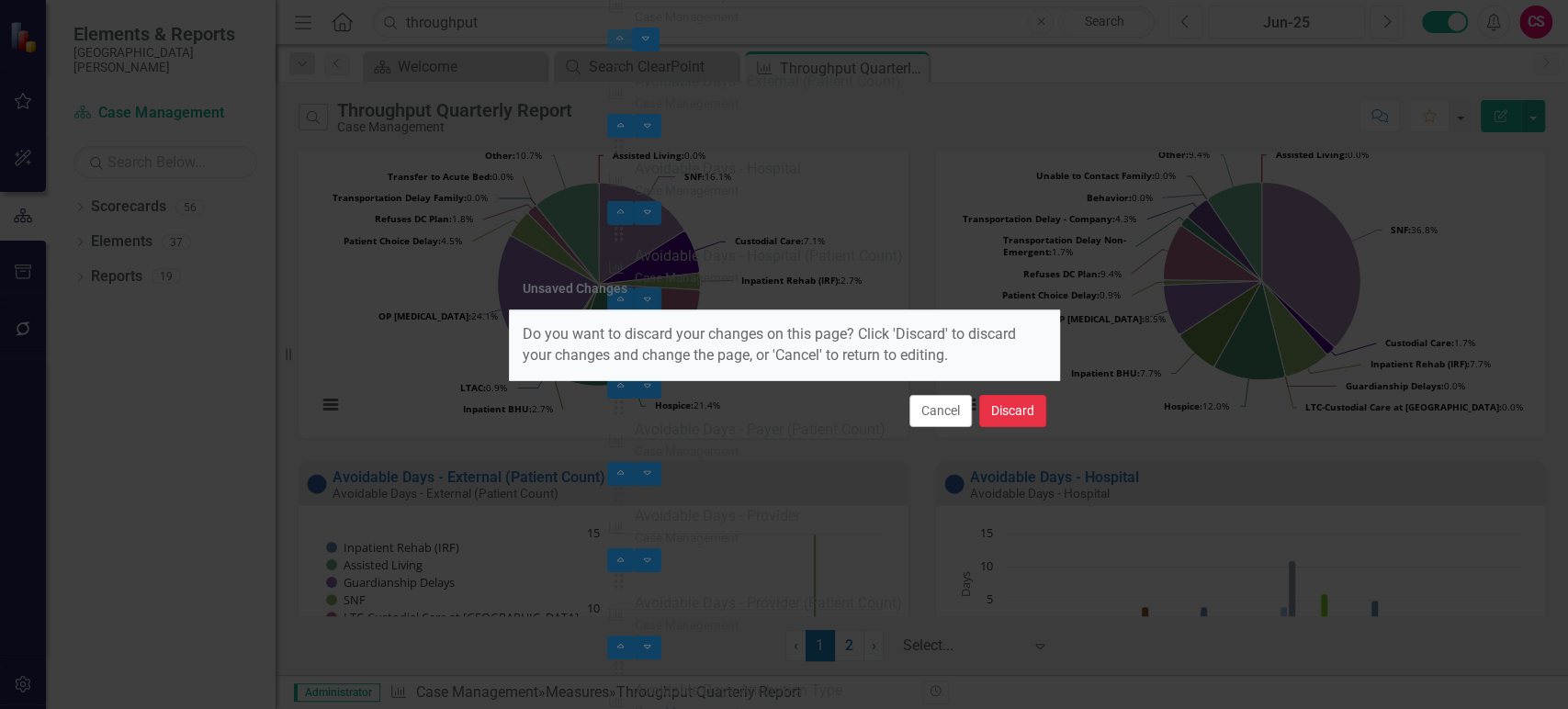 click on "Discard" at bounding box center [1012, 411] 